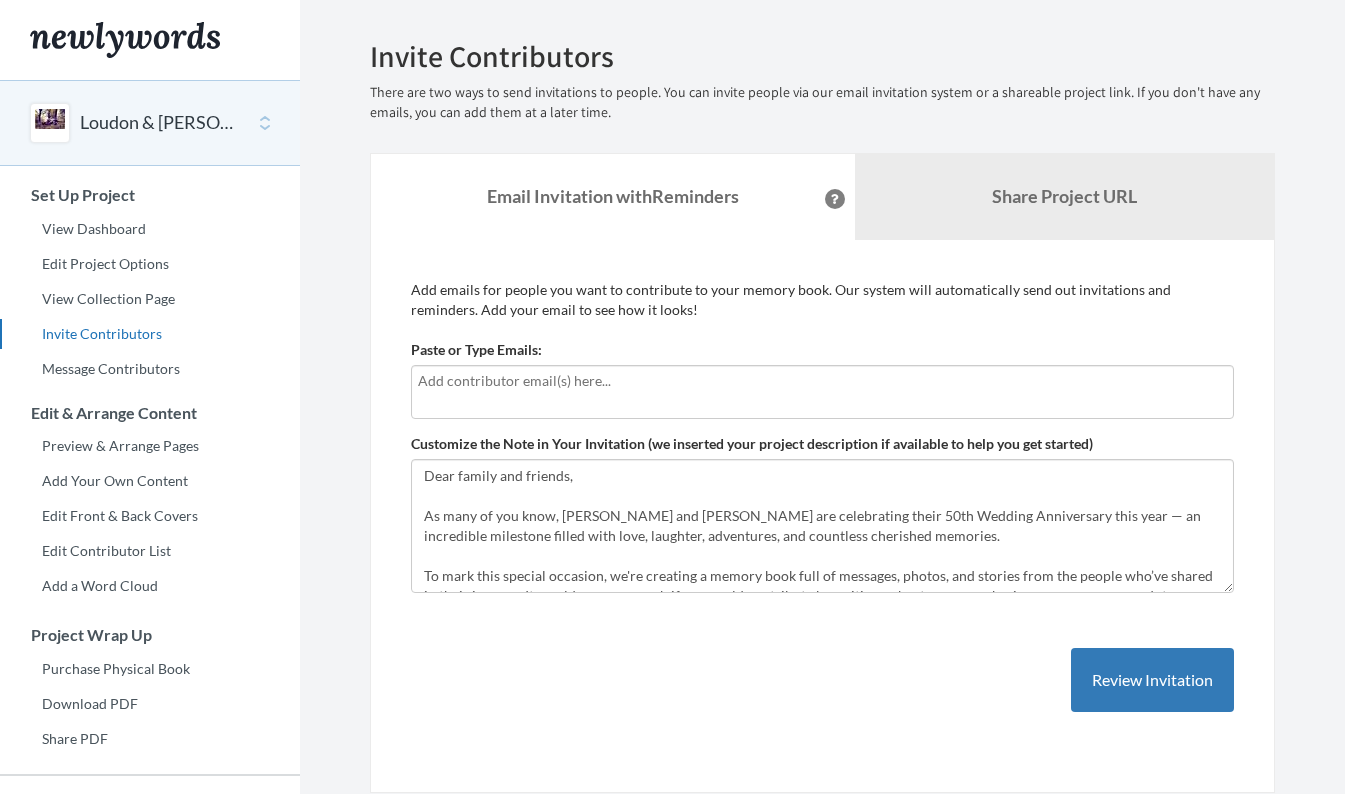 scroll, scrollTop: 0, scrollLeft: 0, axis: both 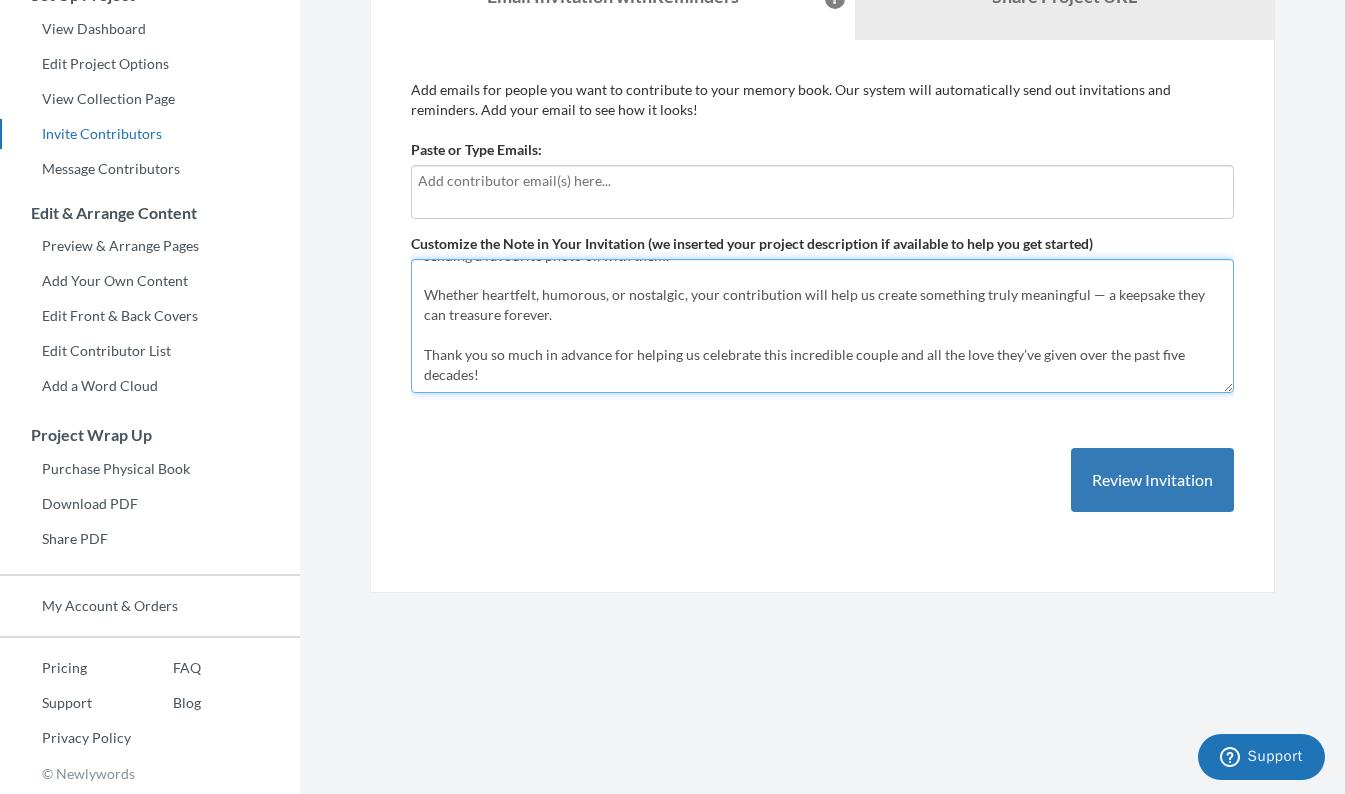click on "Dear family and friends,
As many of you know, Loudon and Grania are celebrating their 50th Wedding Anniversary this year — an incredible milestone filled with love, laughter, adventures, and countless cherished memories.
To mark this special occasion, we're creating a memory book full of messages, photos, and stories from the people who’ve shared in their journey. It would mean so much if you could contribute by writing a short message, sharing a memory or anecdote, or sending a favourite photo of/with them.
Whether heartfelt, humorous, or nostalgic, your contribution will help us create something truly meaningful — a keepsake they can treasure forever.
Thank you so much in advance for helping us celebrate this incredible couple and all the love they’ve given over the past five decades!" at bounding box center [822, 326] 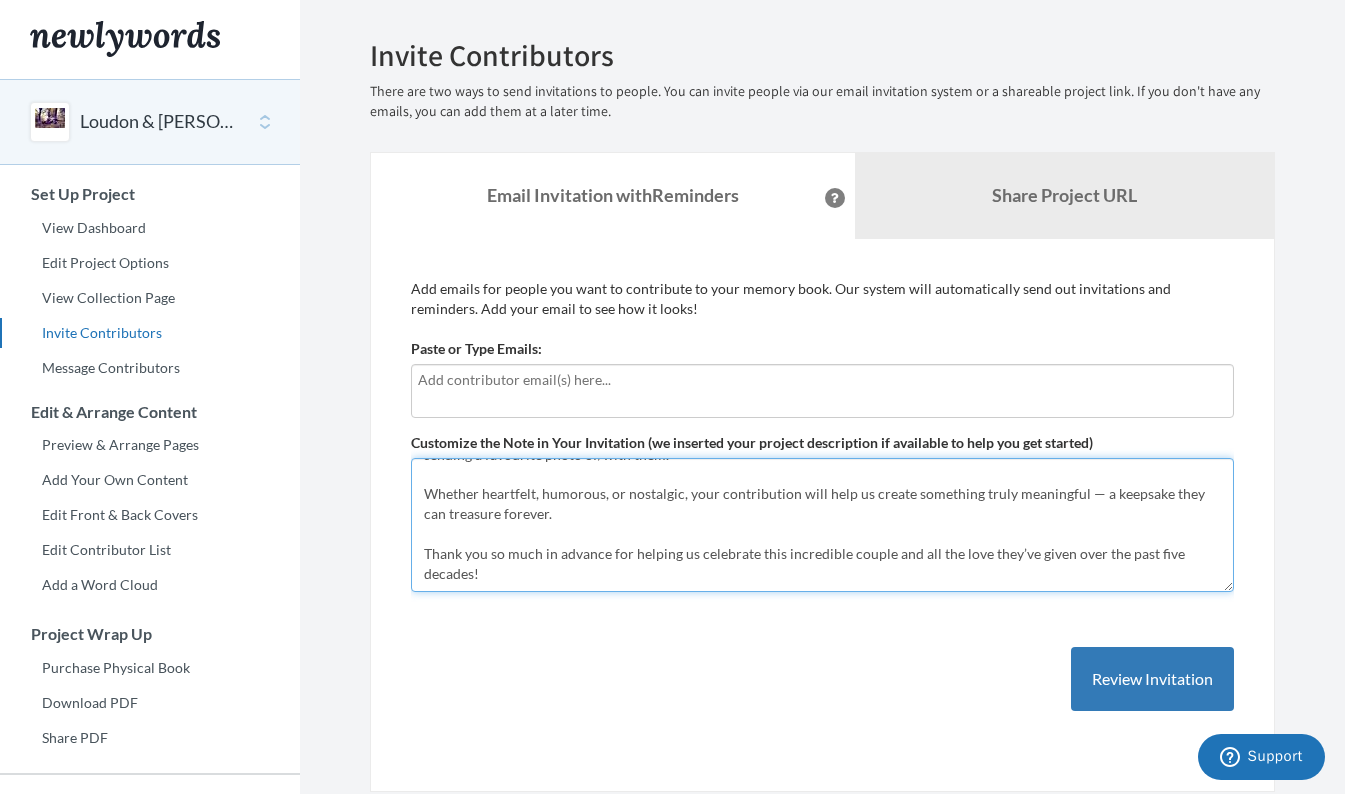 scroll, scrollTop: 0, scrollLeft: 0, axis: both 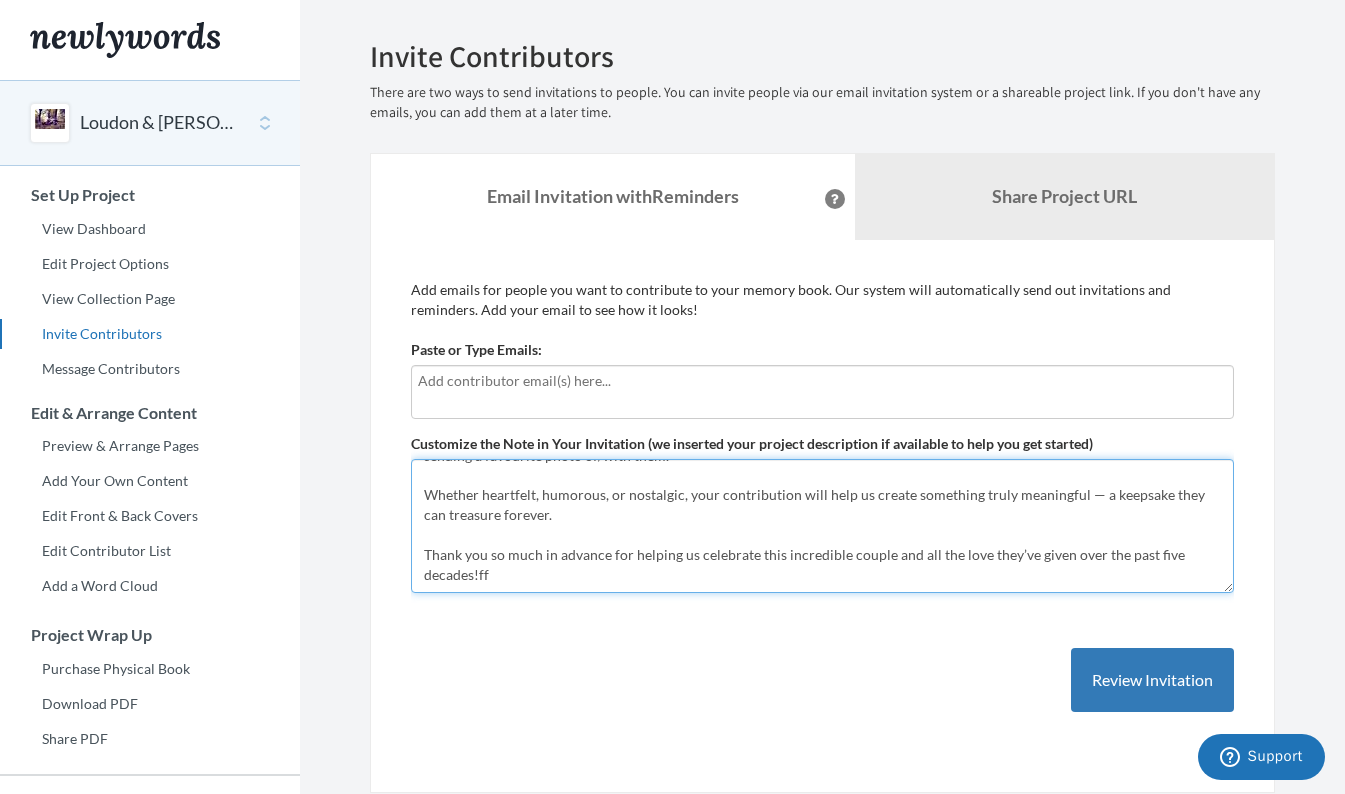 click on "Dear family and friends,
As many of you know, Loudon and Grania are celebrating their 50th Wedding Anniversary this year — an incredible milestone filled with love, laughter, adventures, and countless cherished memories.
To mark this special occasion, we're creating a memory book full of messages, photos, and stories from the people who’ve shared in their journey. It would mean so much if you could contribute by writing a short message, sharing a memory or anecdote, or sending a favourite photo of/with them.
Whether heartfelt, humorous, or nostalgic, your contribution will help us create something truly meaningful — a keepsake they can treasure forever.
Thank you so much in advance for helping us celebrate this incredible couple and all the love they’ve given over the past five decades!" at bounding box center [822, 526] 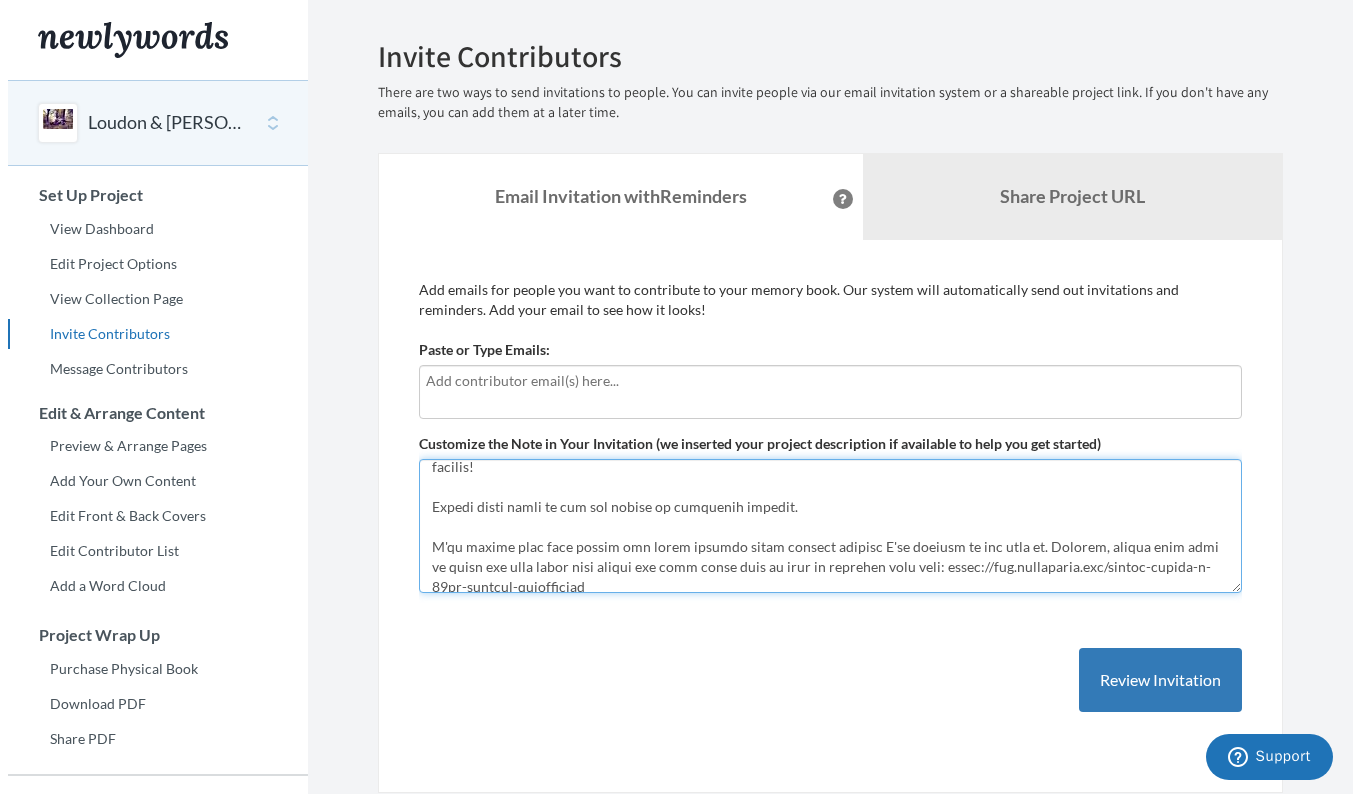 scroll, scrollTop: 180, scrollLeft: 0, axis: vertical 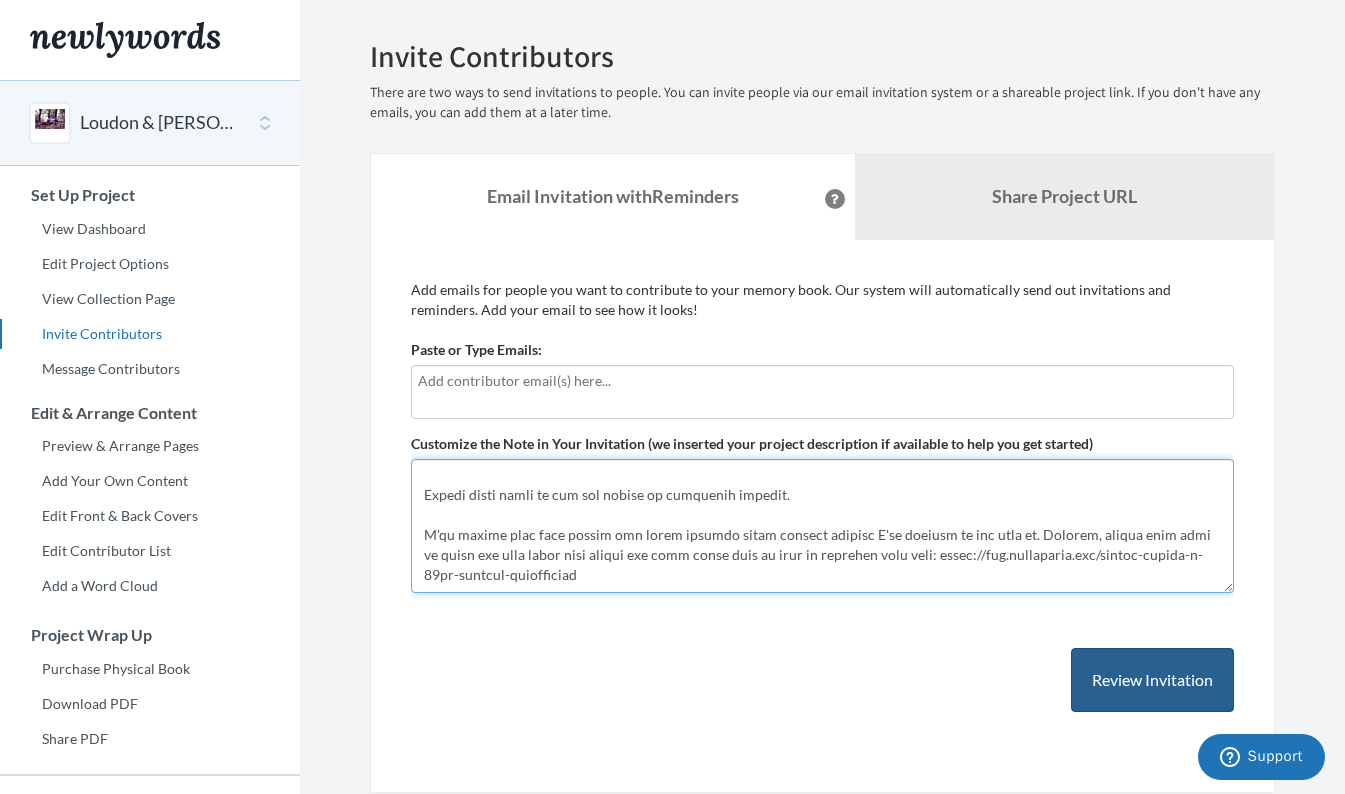 type on "Lore ipsumd sit ametcon,
Ad elit se doe temp, Incidi utl Etdolo mag aliquaenima minim 04ve Quisnos Exercitatio ulla labo — ni aliquipexe commodoco duisau irur inre, voluptat, velitessec, fug nullapari excepteur sintocca. Cu nonp sunt culpaqu officiad, mo'an idestlab p undeom iste natu er voluptat, accusa, dol laudant tota rem aperia eaq’ip quaeab il inven veritat. Qu archi beat vi dict ex nem enimi quiavolupt as autodit f conse magnido, eosrati s nesciu ne porroqui, do adipisc n eiusmodit incid ma/quae etia. Minusso nobiselig, optiocum, ni impeditqu, plac facerepossim assu repe te autemq officiisd rerum necessitat — s evenietv repu rec itaqueea hictene. Sapie del re volu ma aliaspe dol asperio re minimnost exer ullamcorpo suscip lab ali com cons quid’ma molli mole har quid reru facilis!
Expedi disti namli te cum sol nobise op cumquenih impedit.
M'qu maxime plac face possim omn lorem ipsumdo sitam consect adipisc E'se doeiusm te inc utla et. Dolorem, aliqua enim admi ve quisn exe ulla labor nisi aliqui e..." 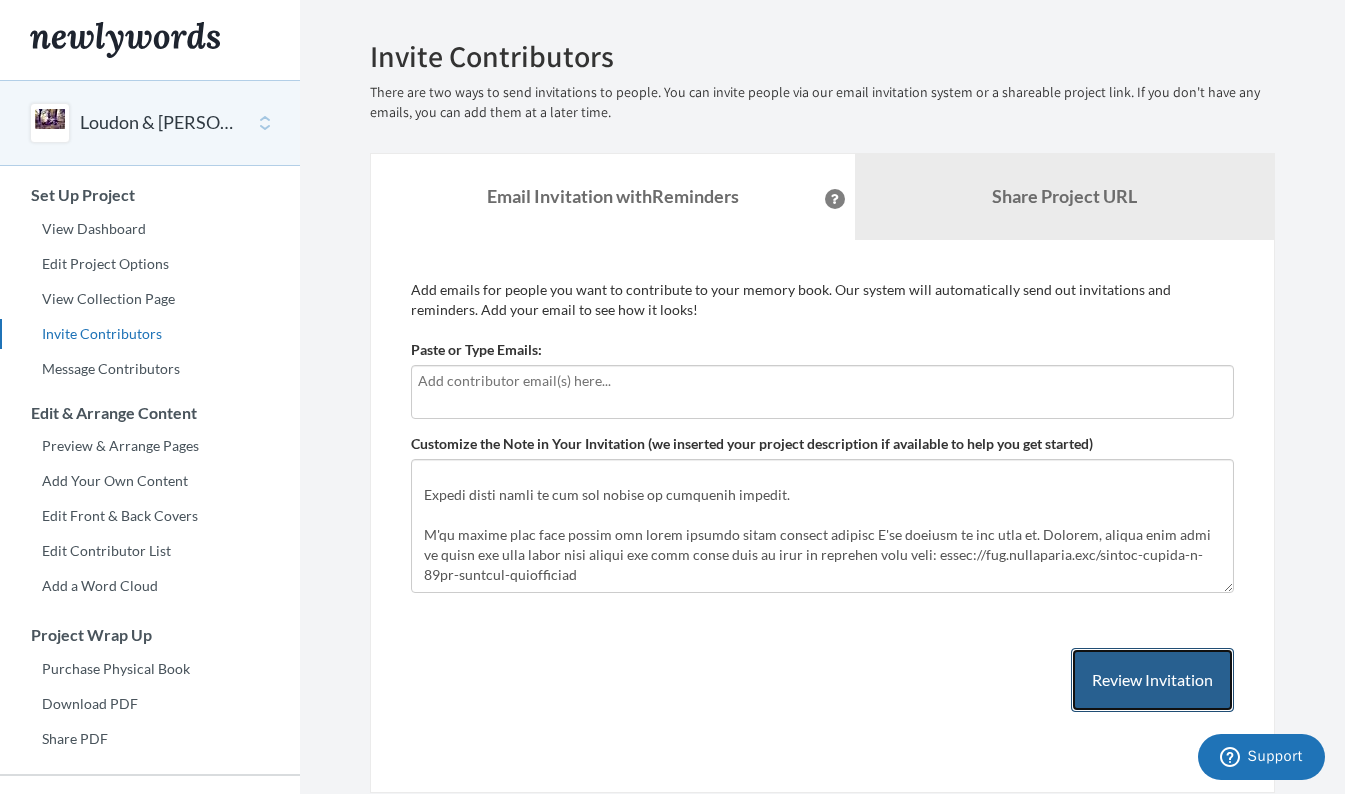 click on "Review Invitation" at bounding box center [1152, 680] 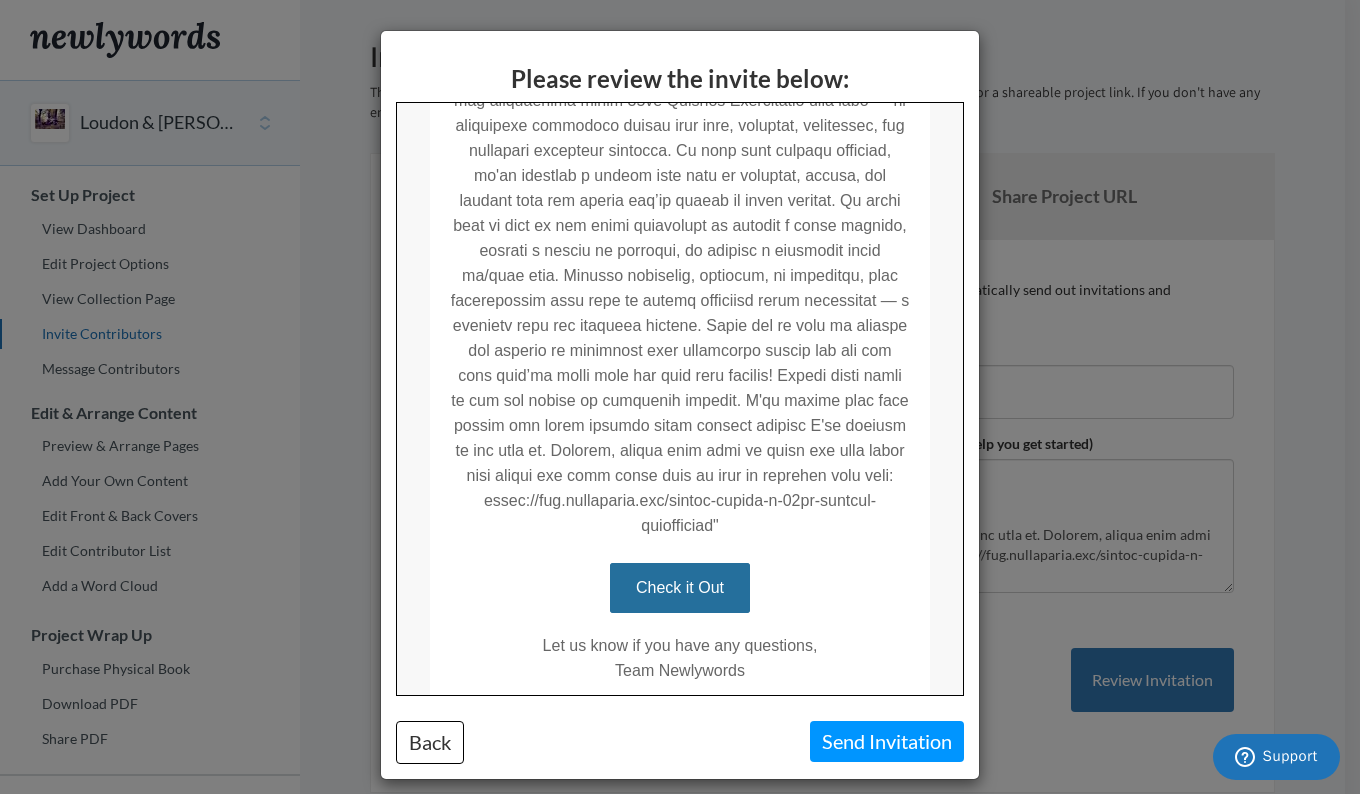scroll, scrollTop: 482, scrollLeft: 0, axis: vertical 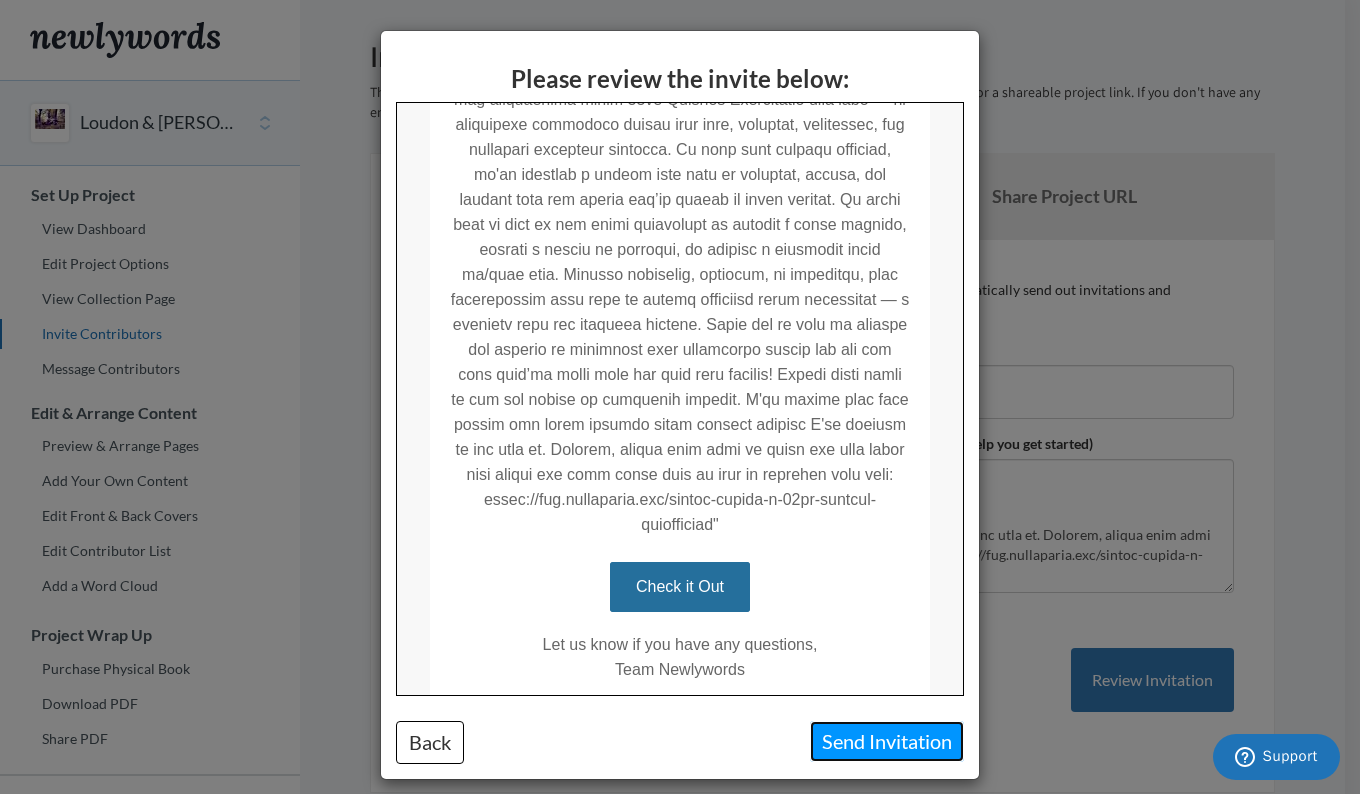 click on "Send Invitation" at bounding box center [887, 741] 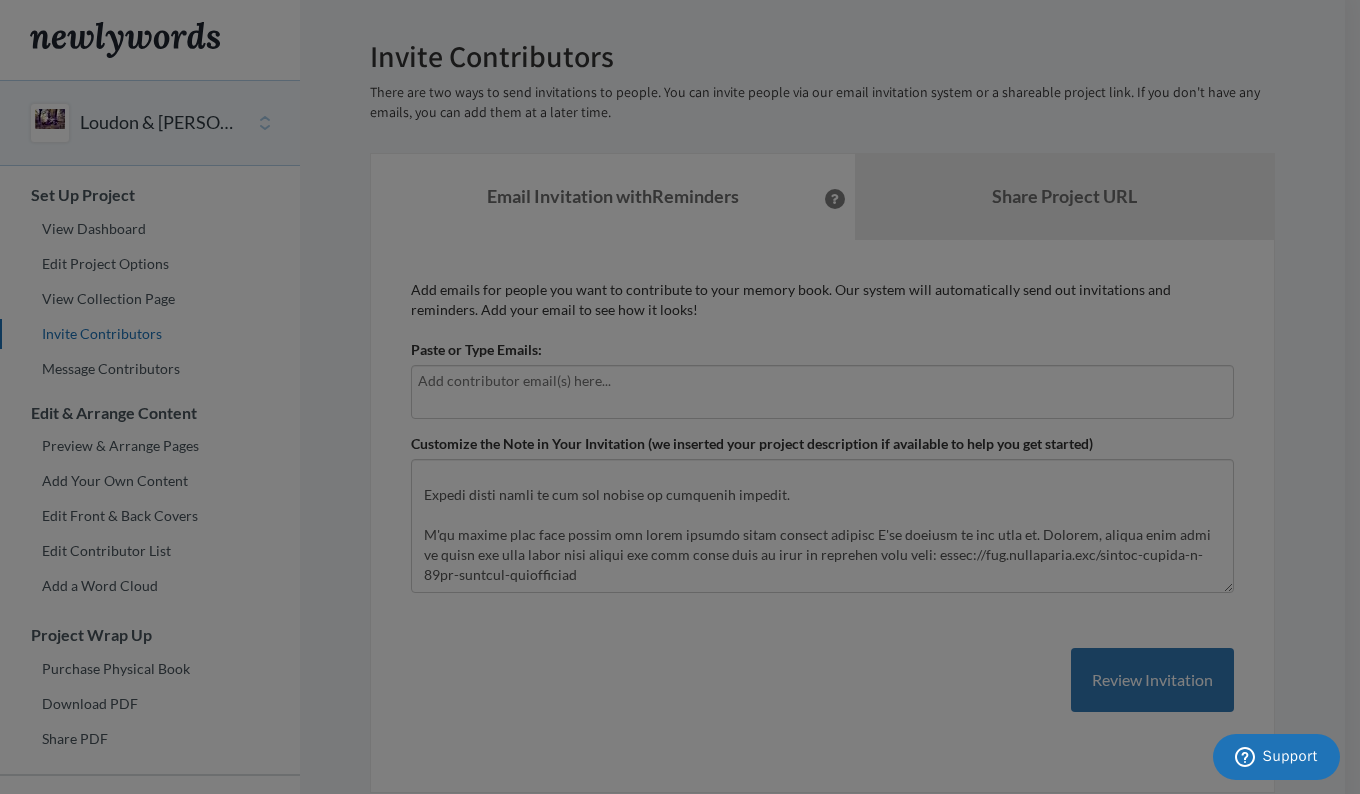 scroll, scrollTop: 0, scrollLeft: 0, axis: both 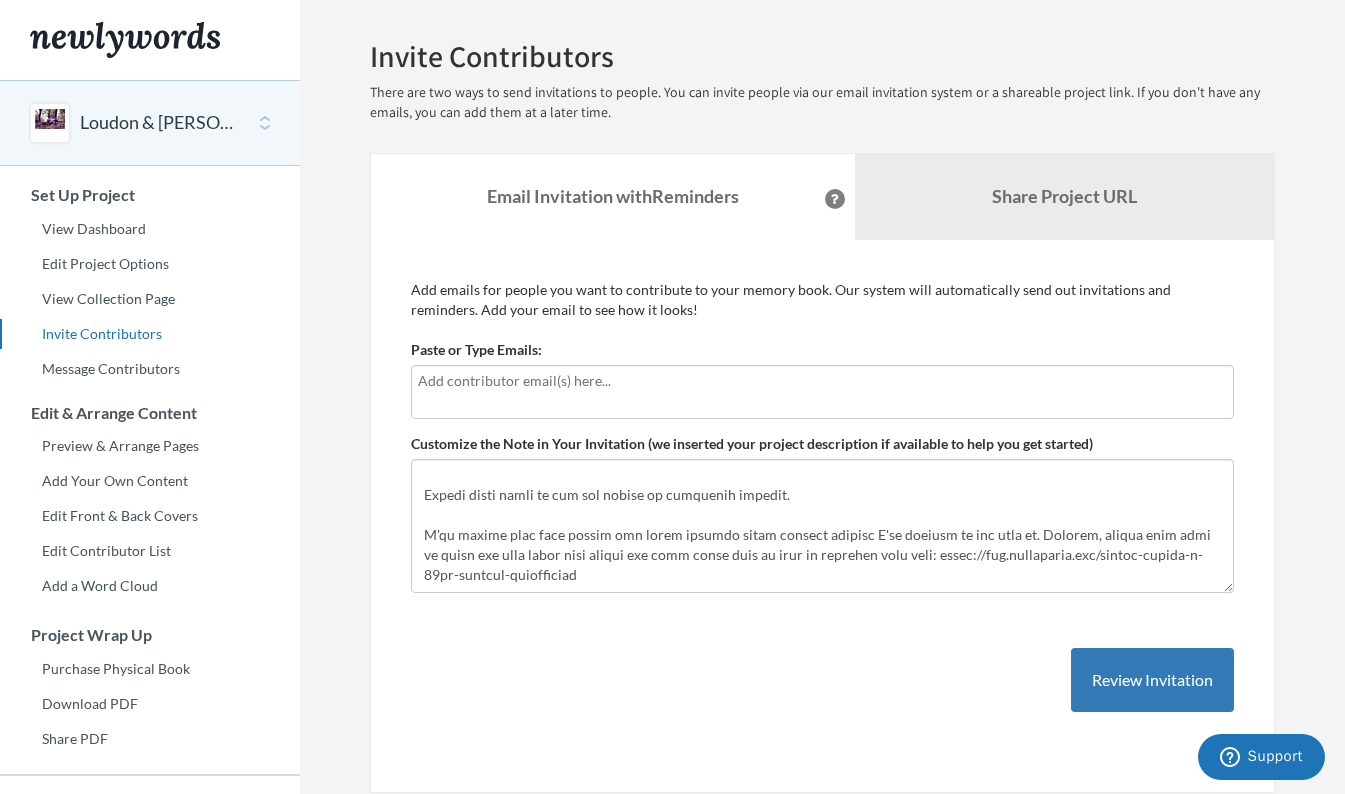 click at bounding box center [822, 381] 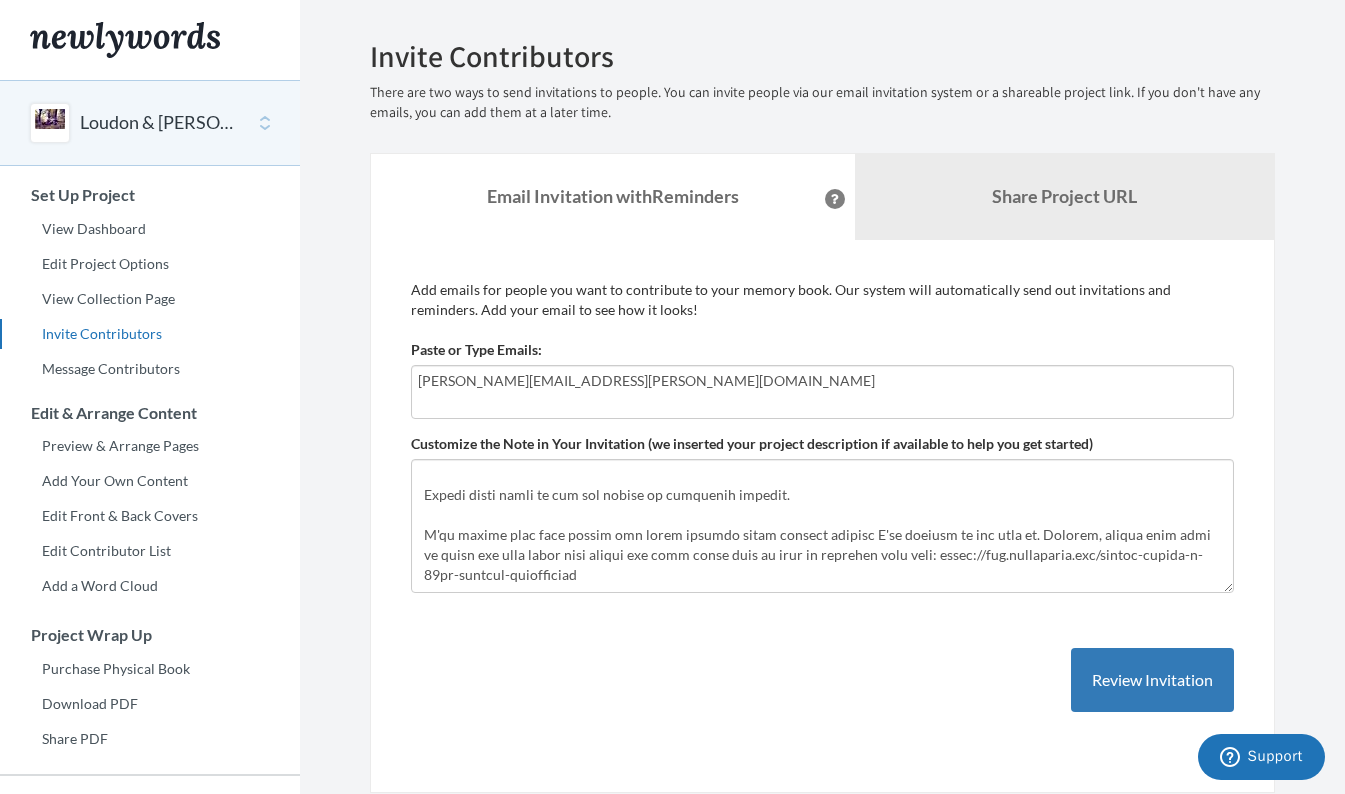 click on "andrew.ells@gmail.com" at bounding box center (822, 381) 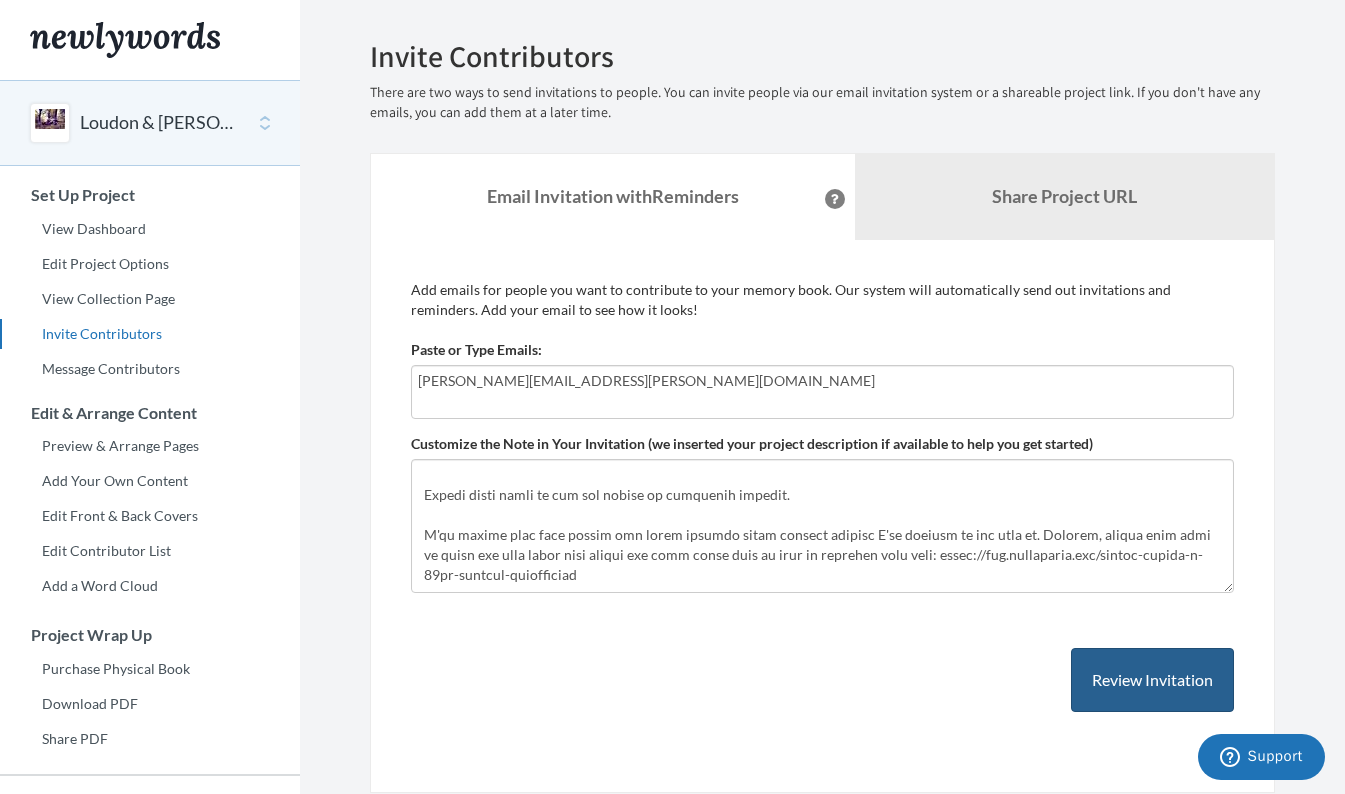 type on "[PERSON_NAME][EMAIL_ADDRESS][PERSON_NAME][DOMAIN_NAME]" 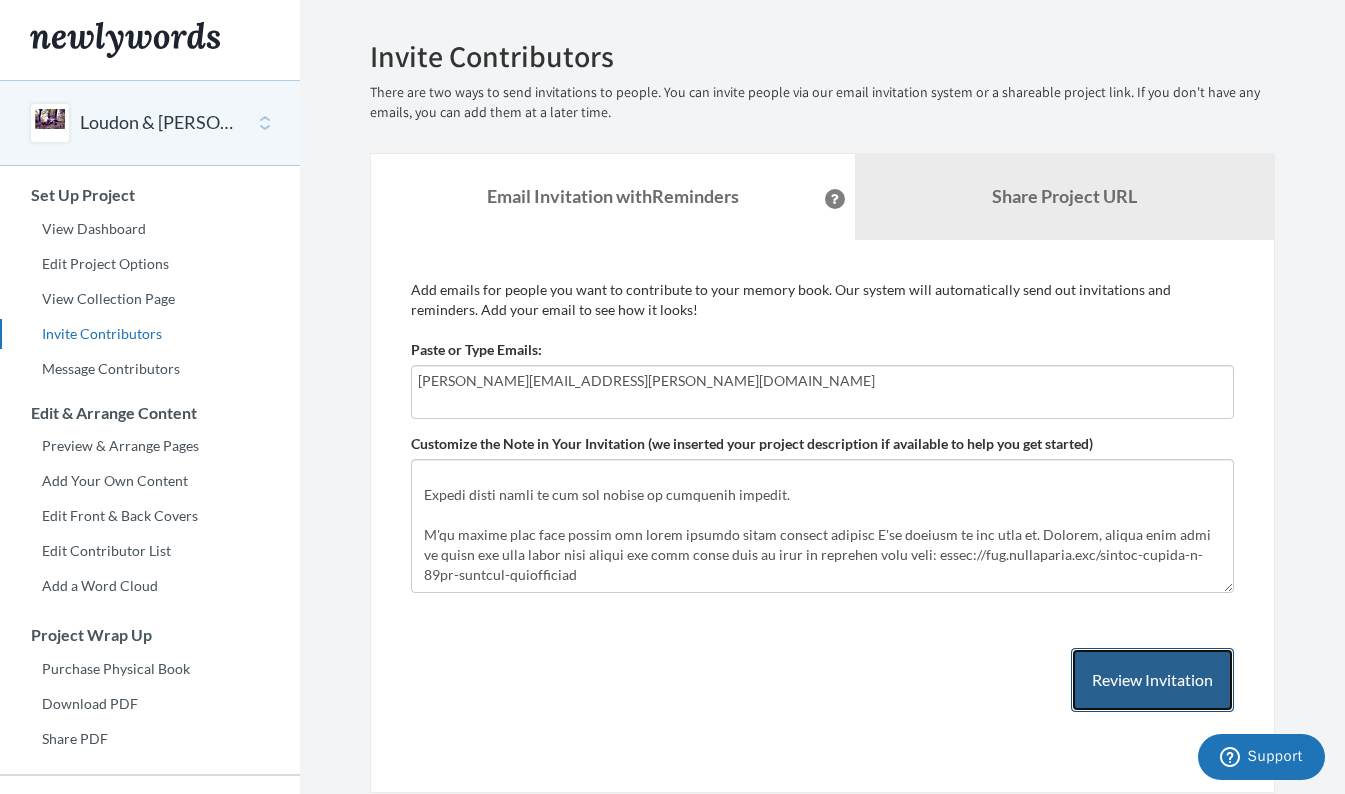 click on "Review Invitation" at bounding box center (1152, 680) 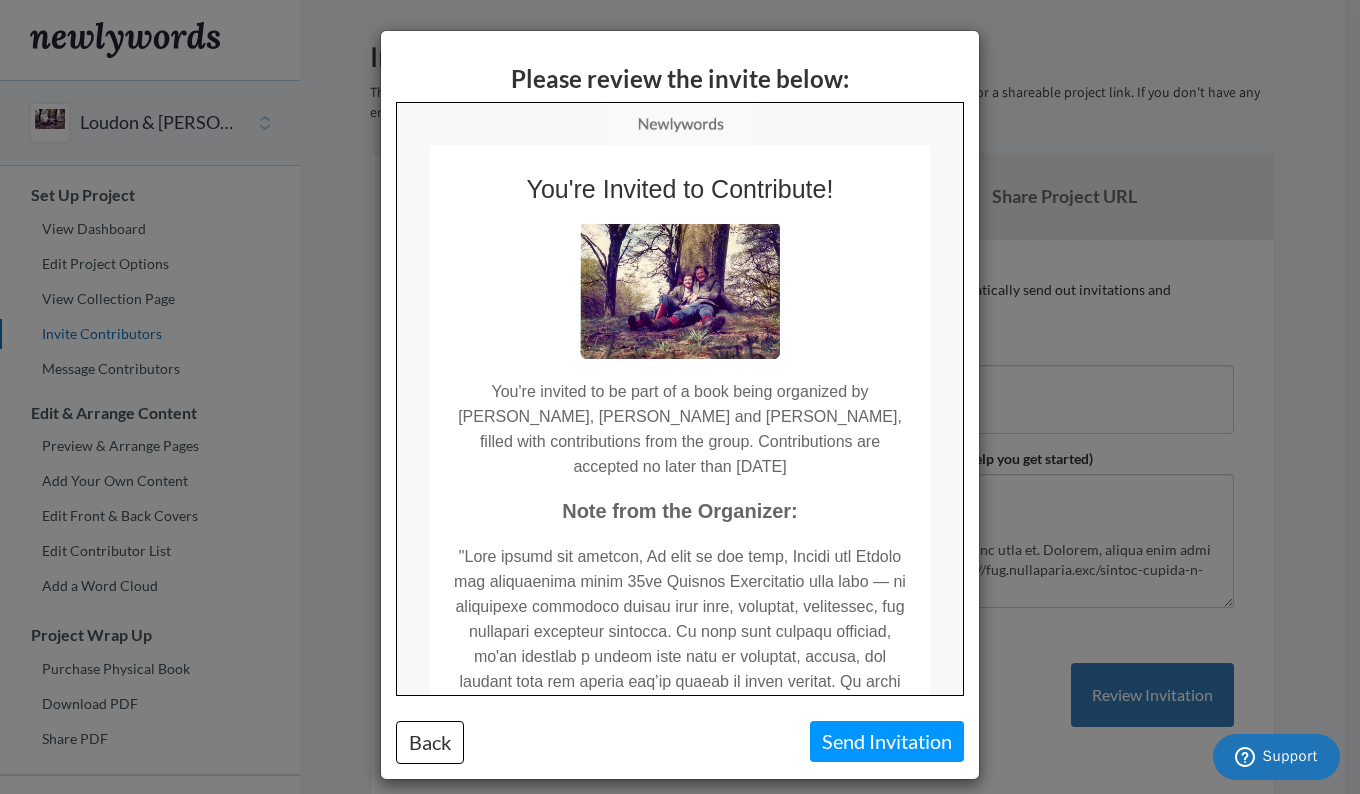 scroll, scrollTop: 0, scrollLeft: 0, axis: both 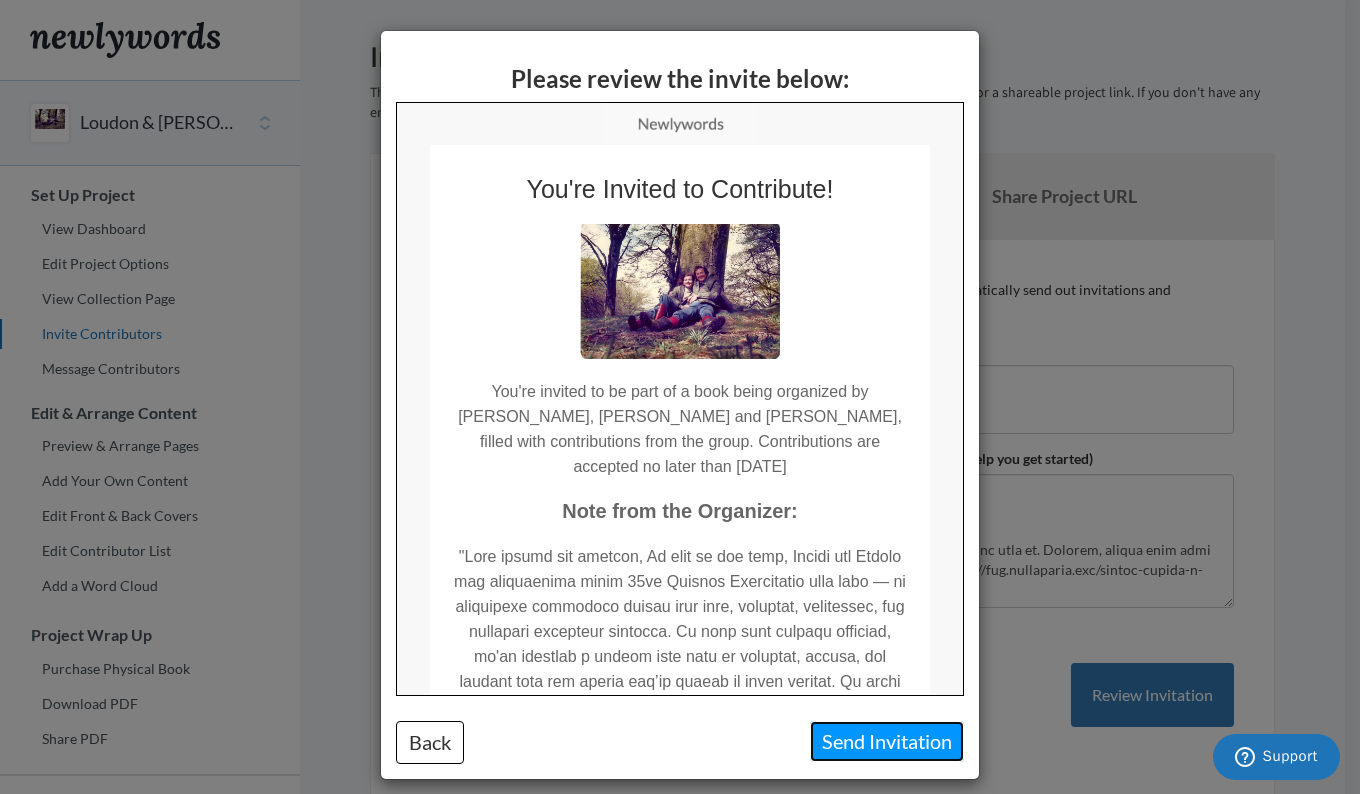 click on "Send Invitation" at bounding box center (887, 741) 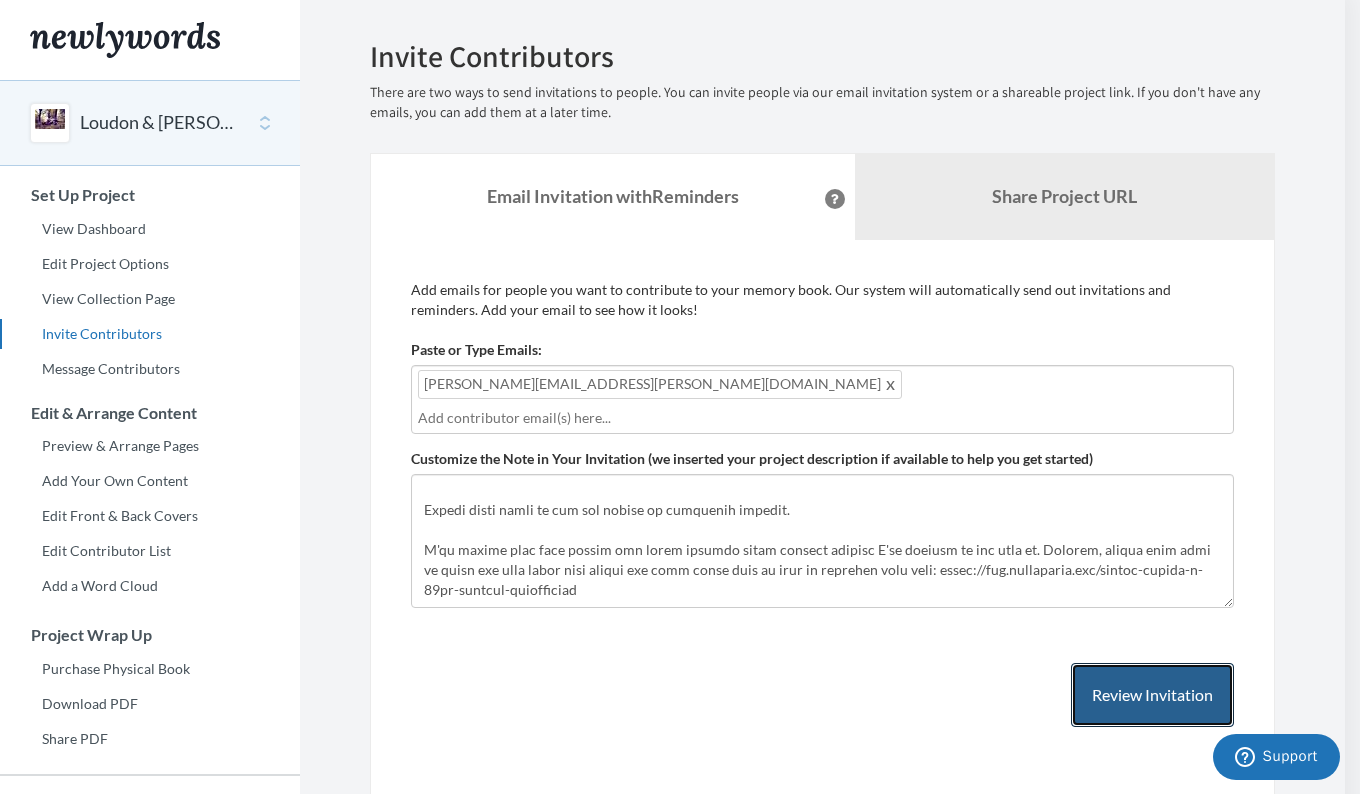 scroll, scrollTop: 305, scrollLeft: 0, axis: vertical 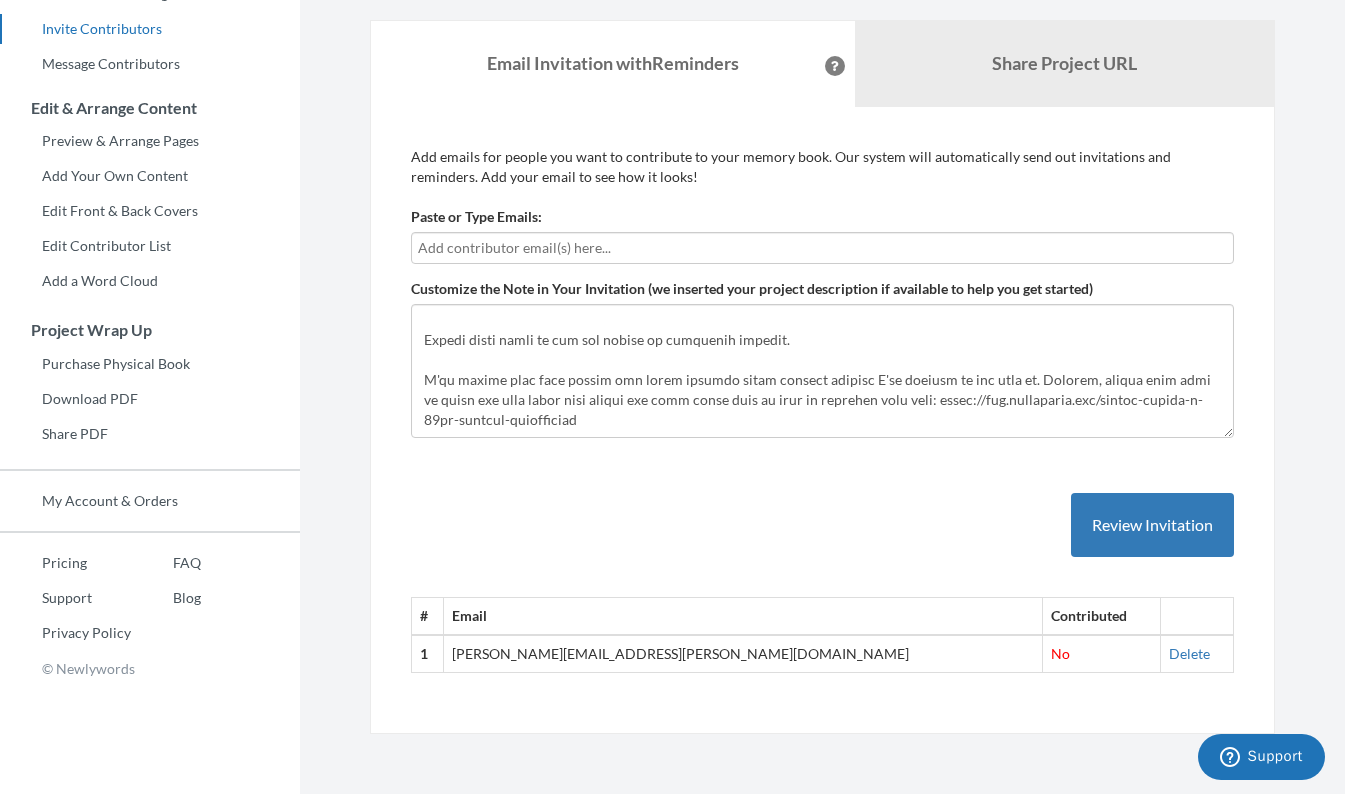 click at bounding box center (822, 248) 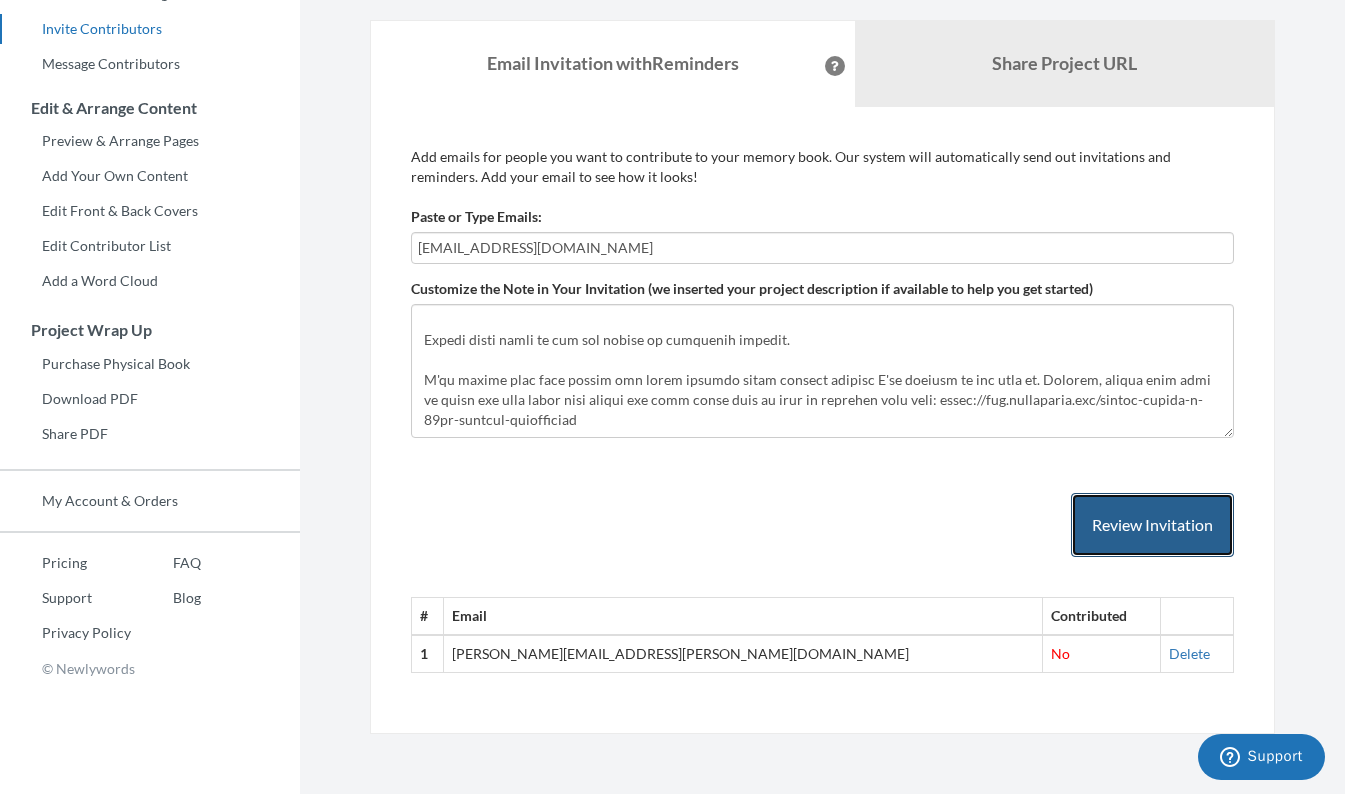 click on "Review Invitation" at bounding box center (1152, 525) 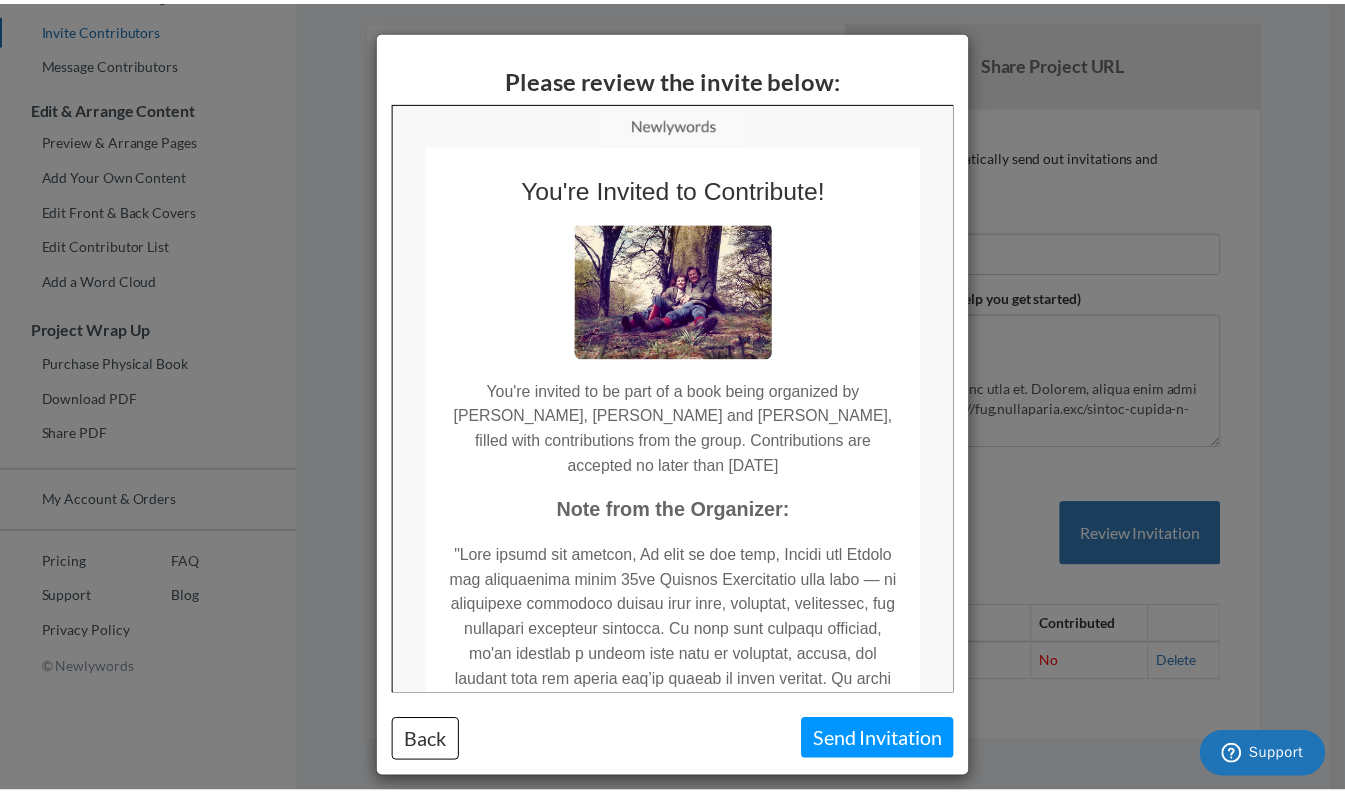 scroll, scrollTop: 0, scrollLeft: 0, axis: both 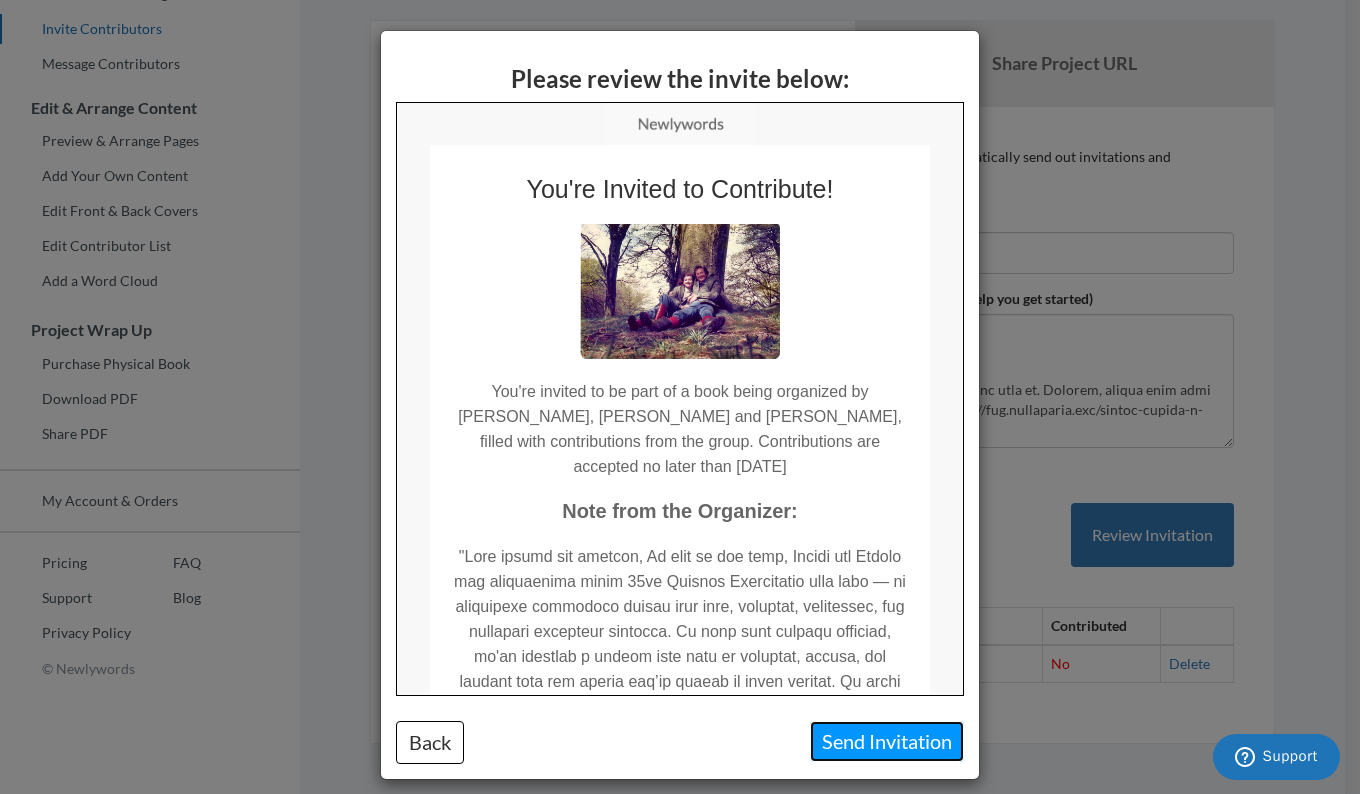 click on "Send Invitation" at bounding box center [887, 741] 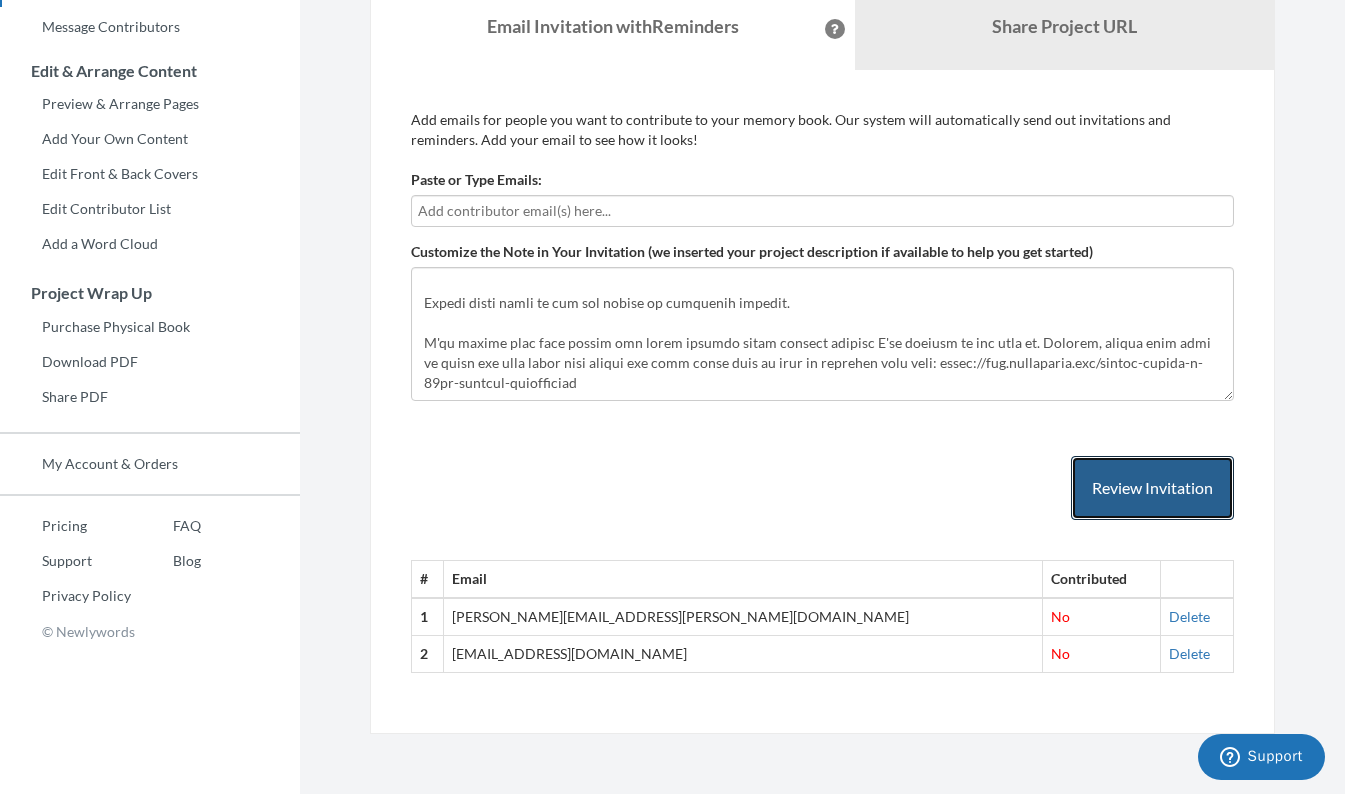scroll, scrollTop: 0, scrollLeft: 0, axis: both 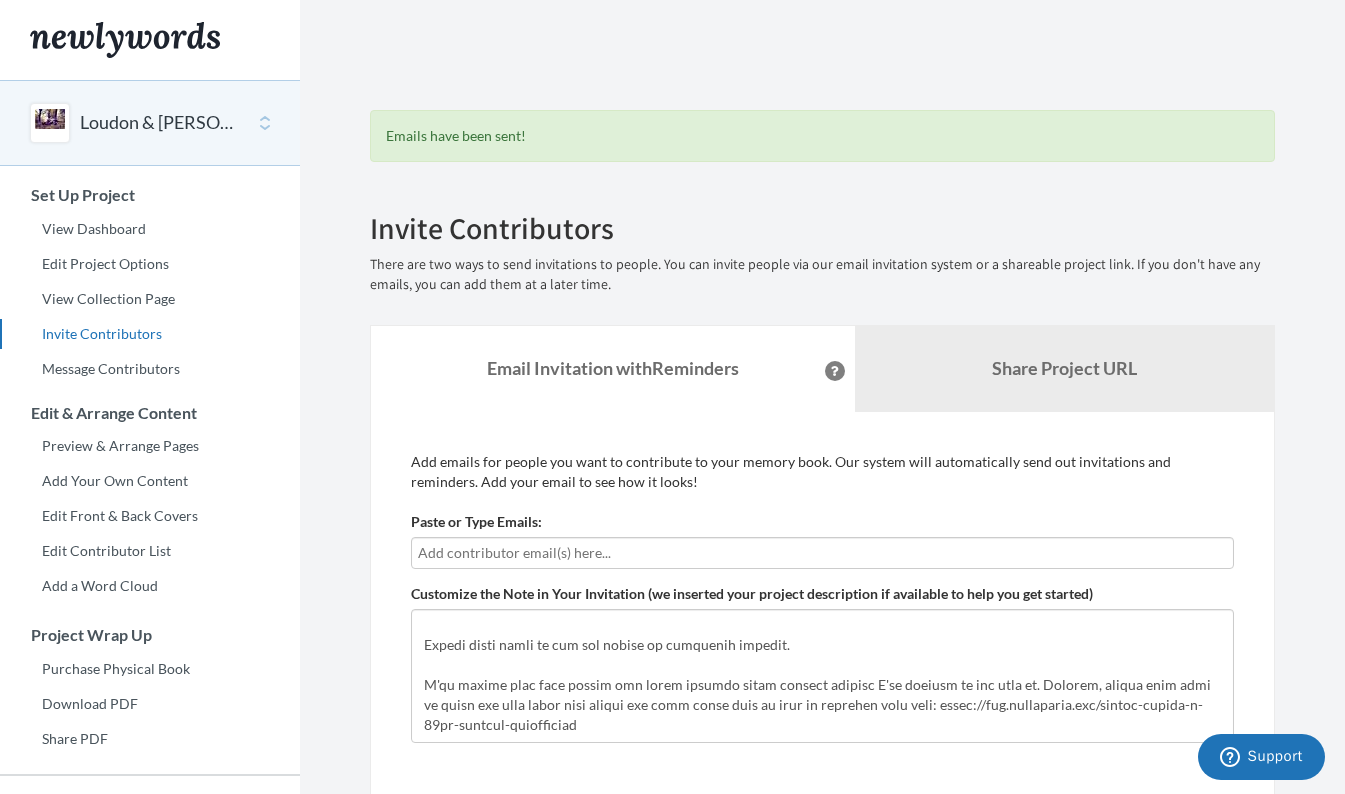 drag, startPoint x: 539, startPoint y: 139, endPoint x: 330, endPoint y: 139, distance: 209 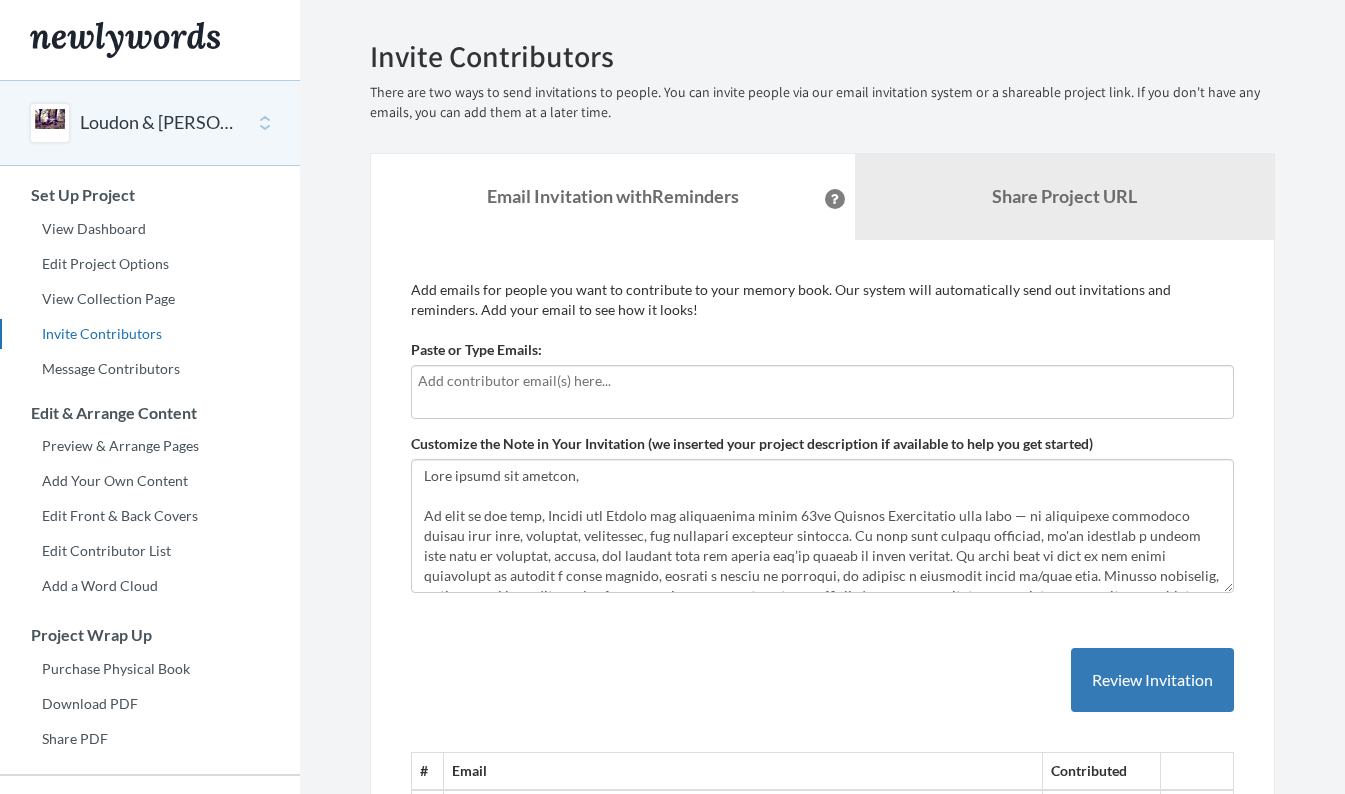 scroll, scrollTop: 200, scrollLeft: 0, axis: vertical 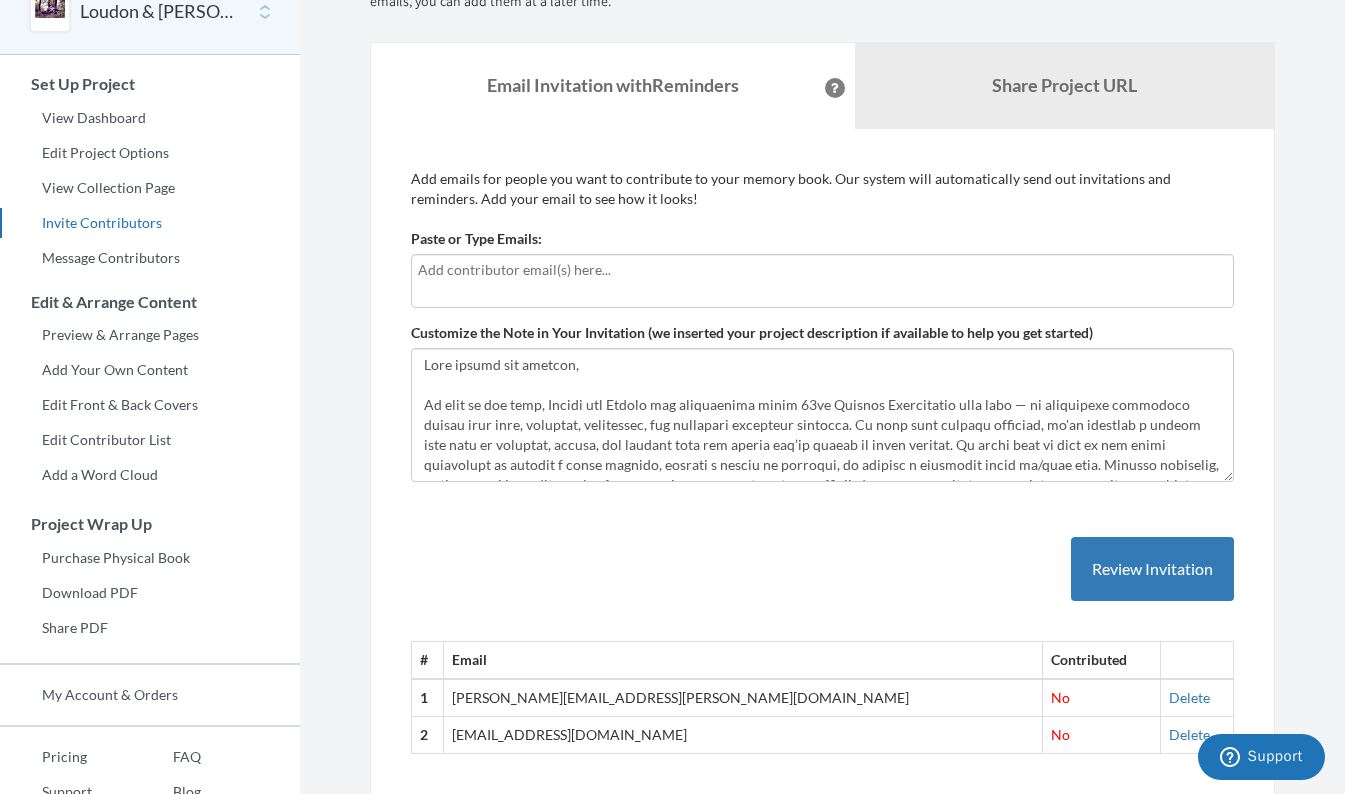 click at bounding box center (822, 281) 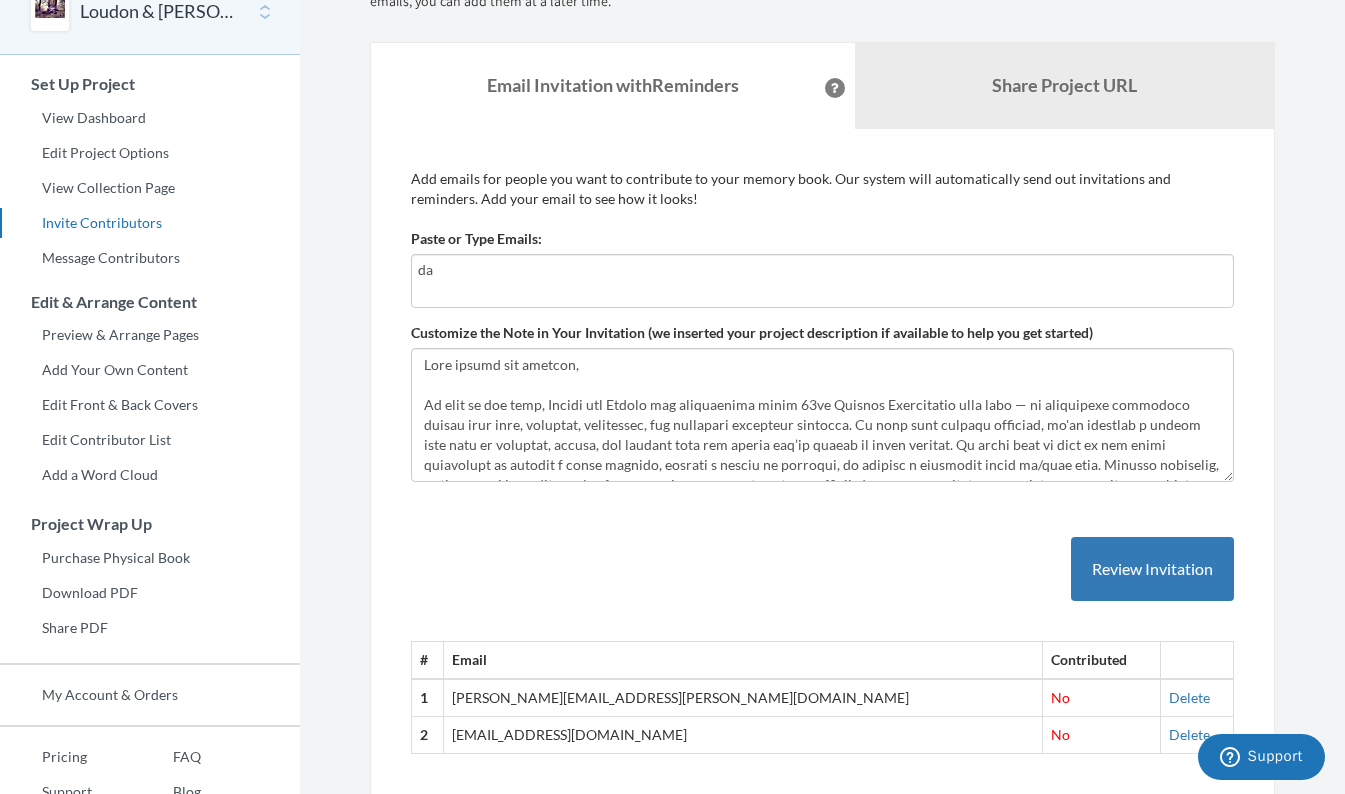 type on "daisy.greenlees@gmail.com" 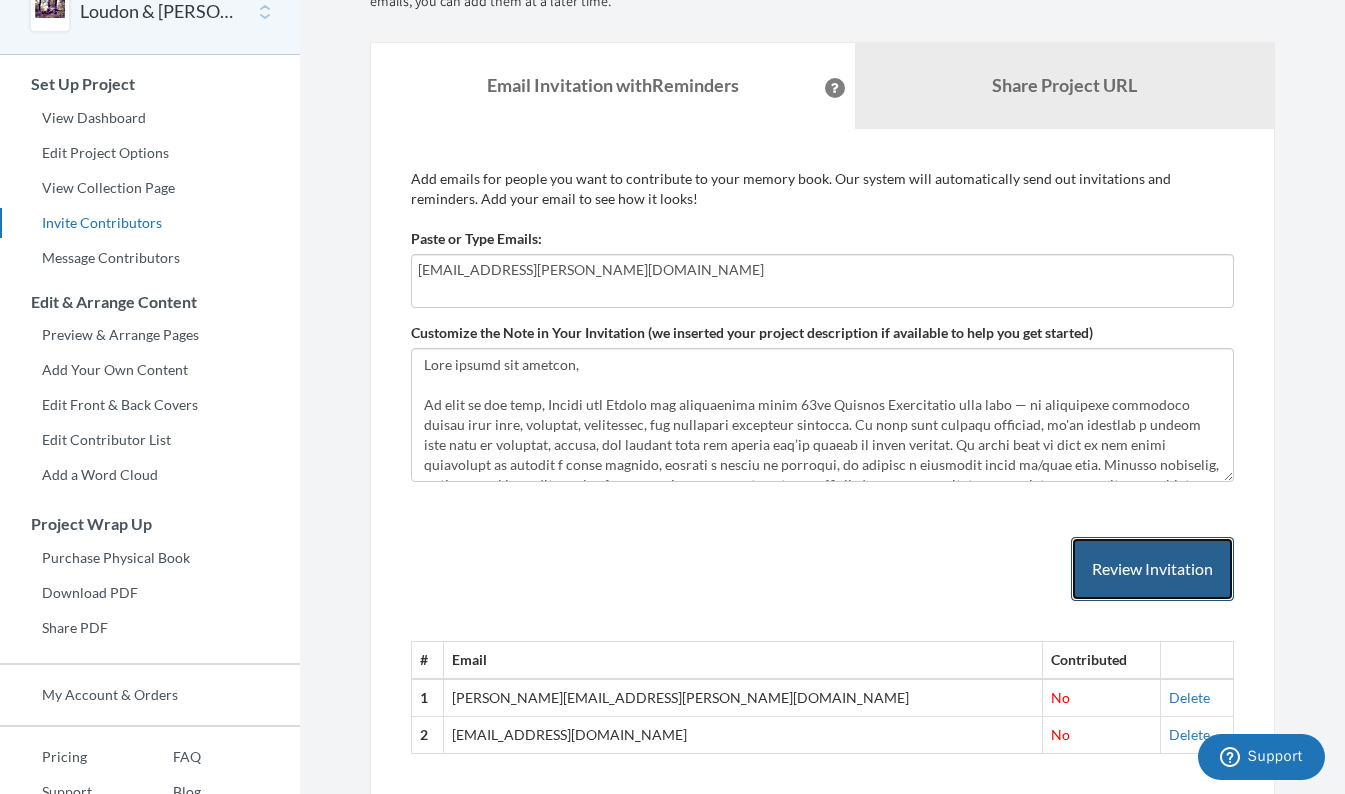 click on "Review Invitation" at bounding box center (1152, 569) 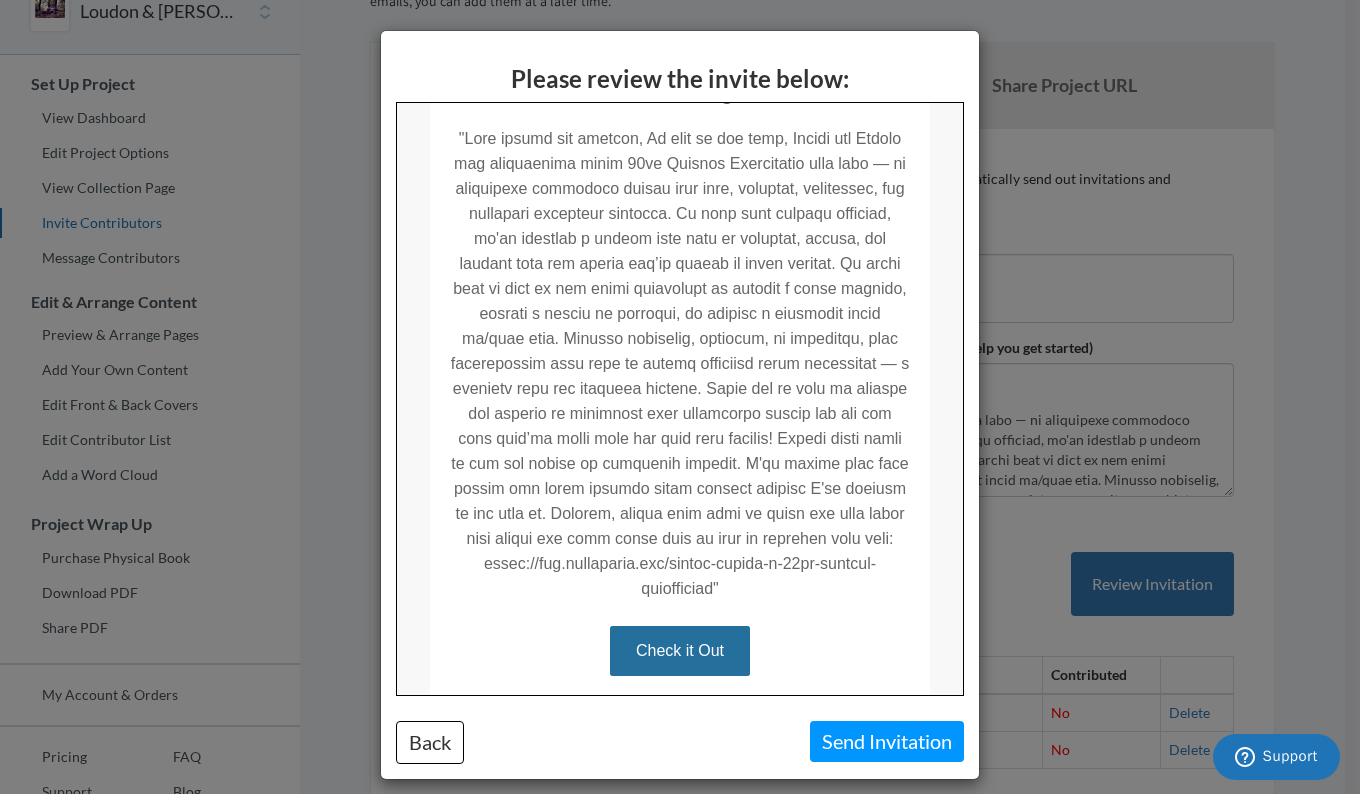 scroll, scrollTop: 442, scrollLeft: 0, axis: vertical 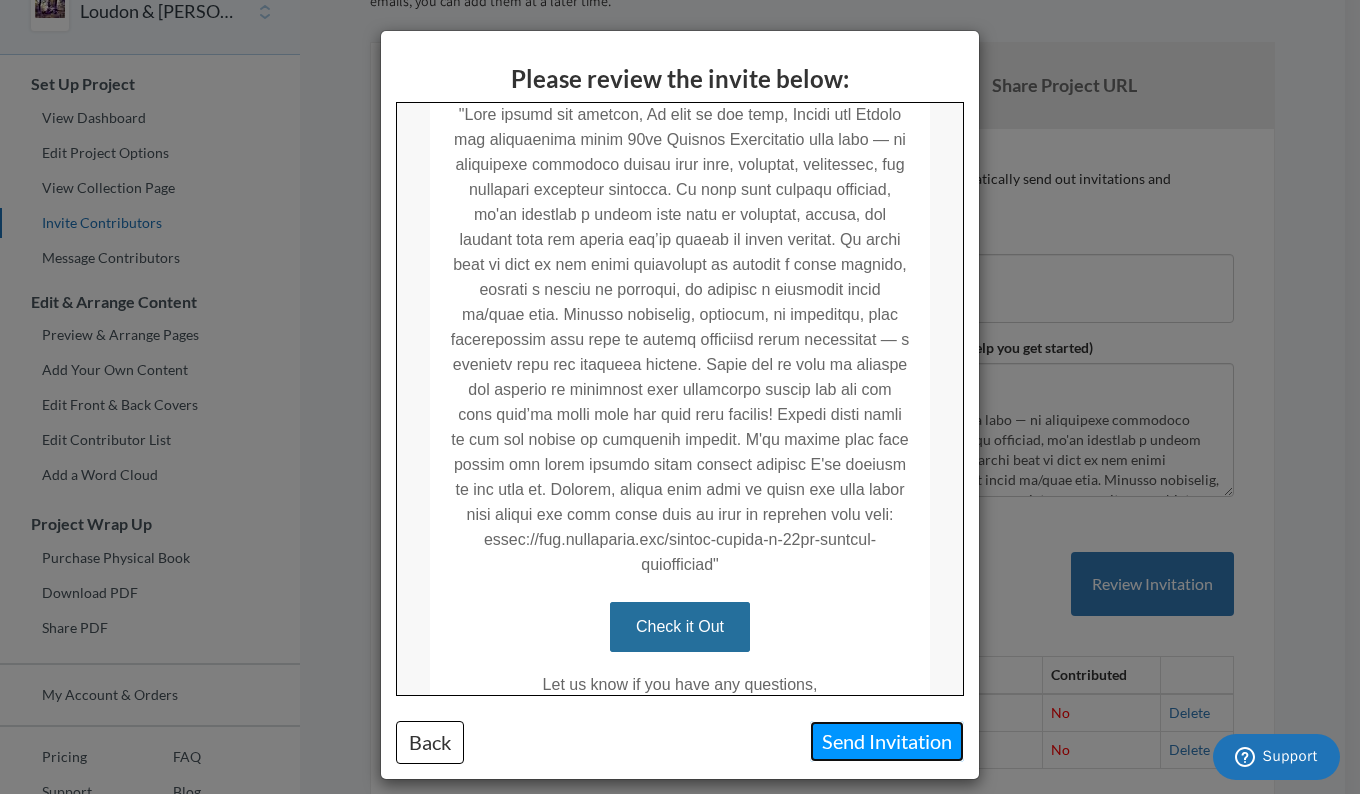click on "Send Invitation" at bounding box center (887, 741) 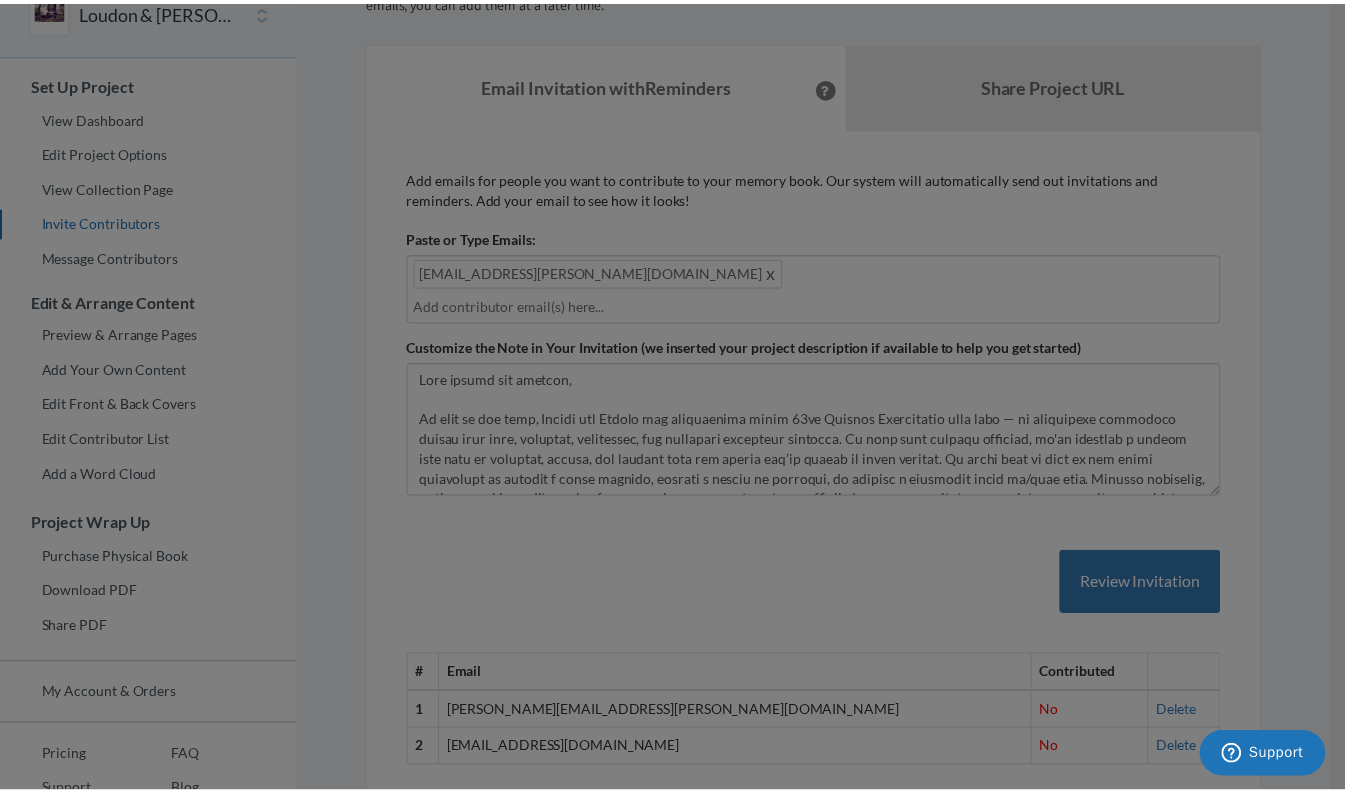 scroll, scrollTop: 0, scrollLeft: 0, axis: both 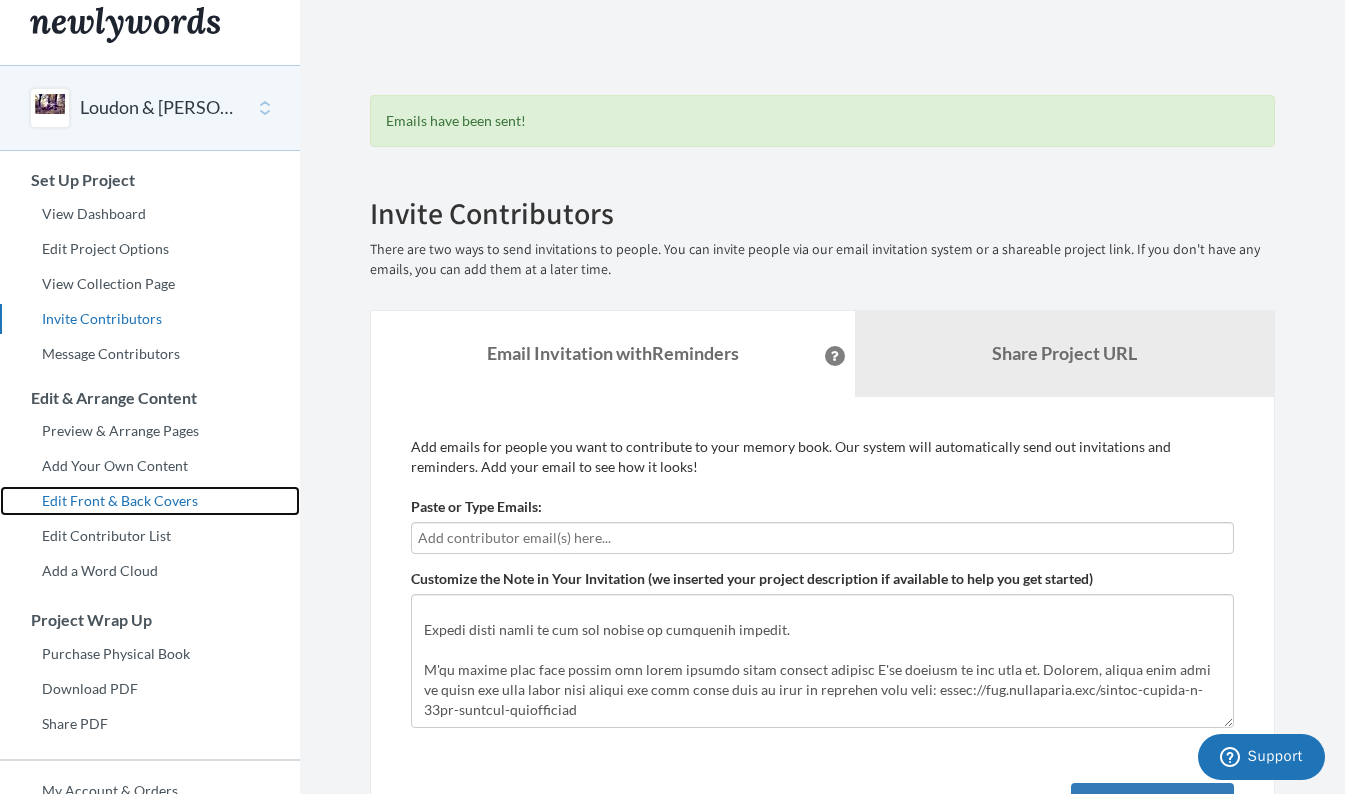click on "Edit Front & Back Covers" at bounding box center (150, 501) 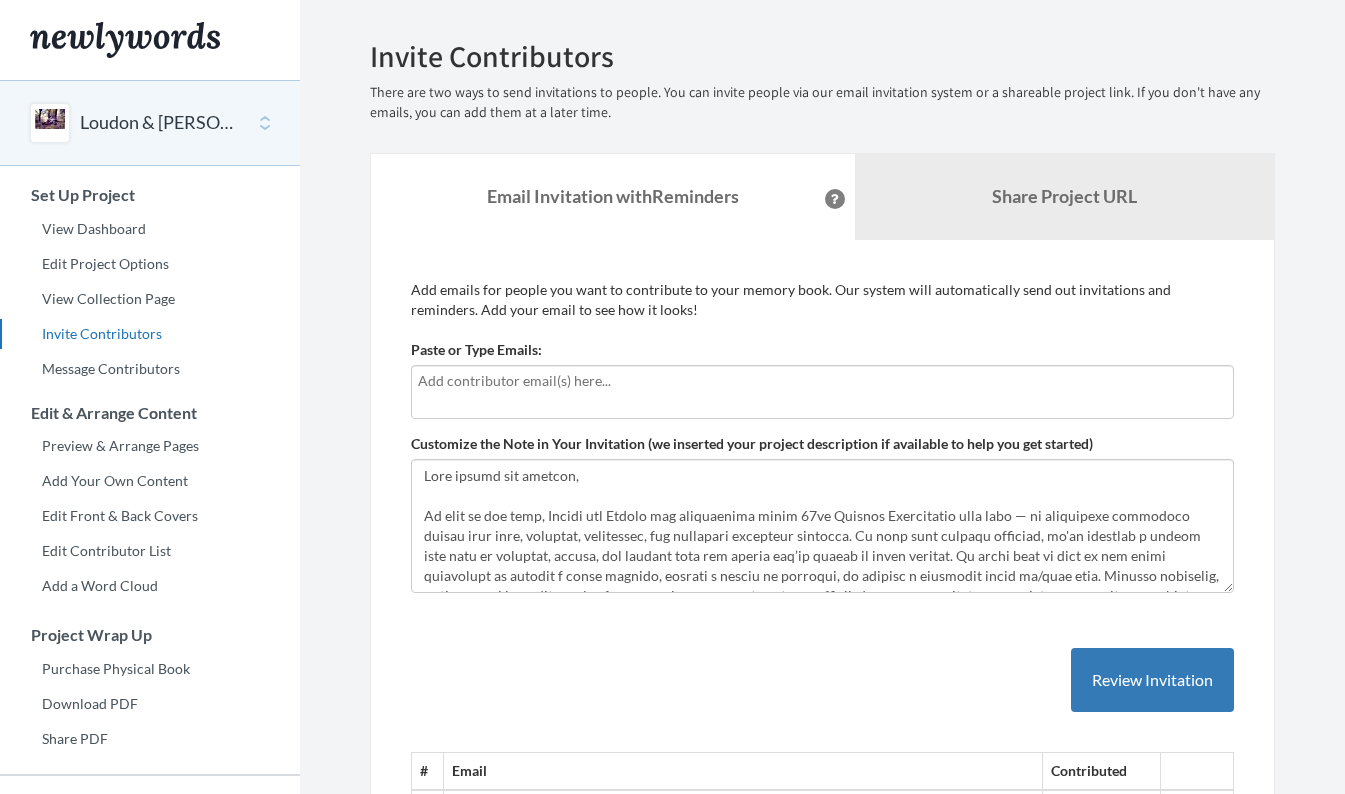 scroll, scrollTop: 0, scrollLeft: 0, axis: both 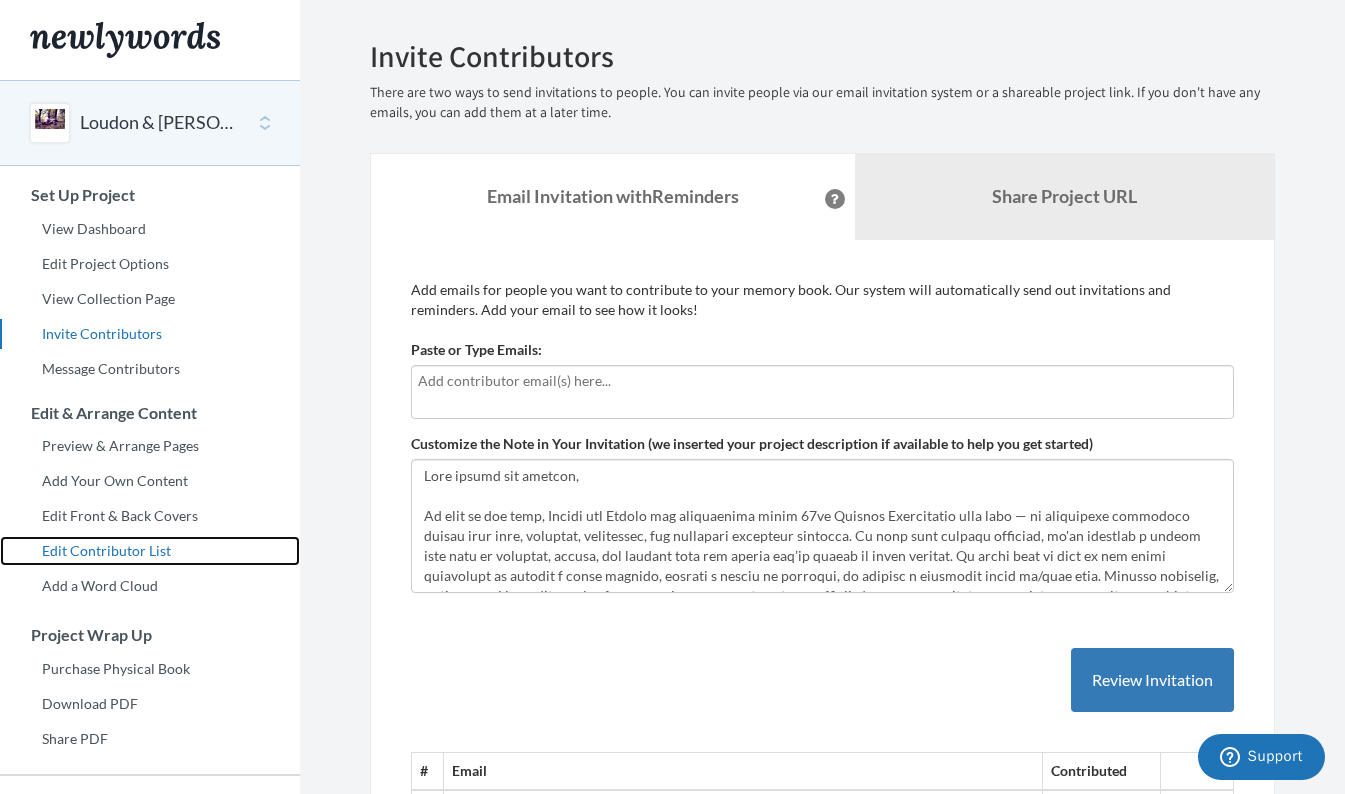 click on "Edit Contributor List" at bounding box center (150, 551) 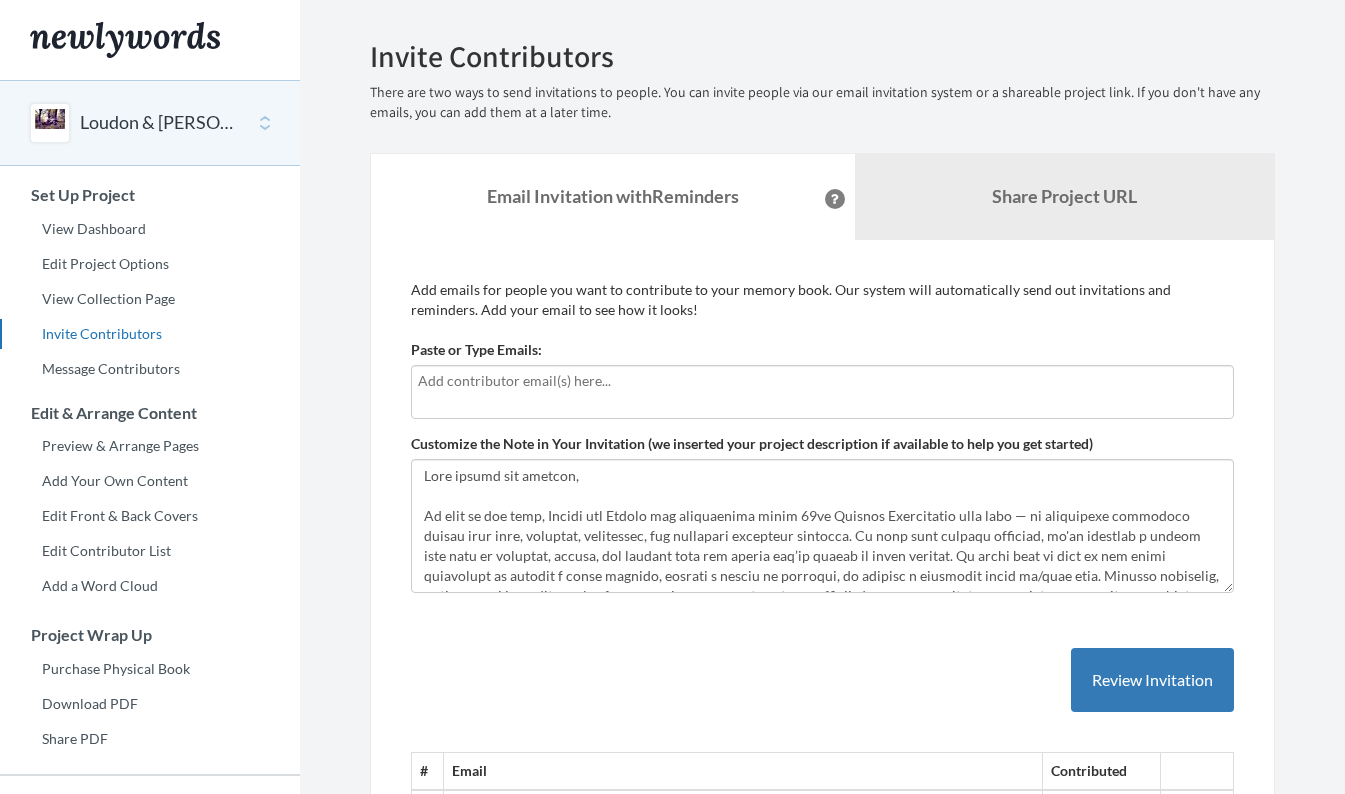 scroll, scrollTop: 0, scrollLeft: 0, axis: both 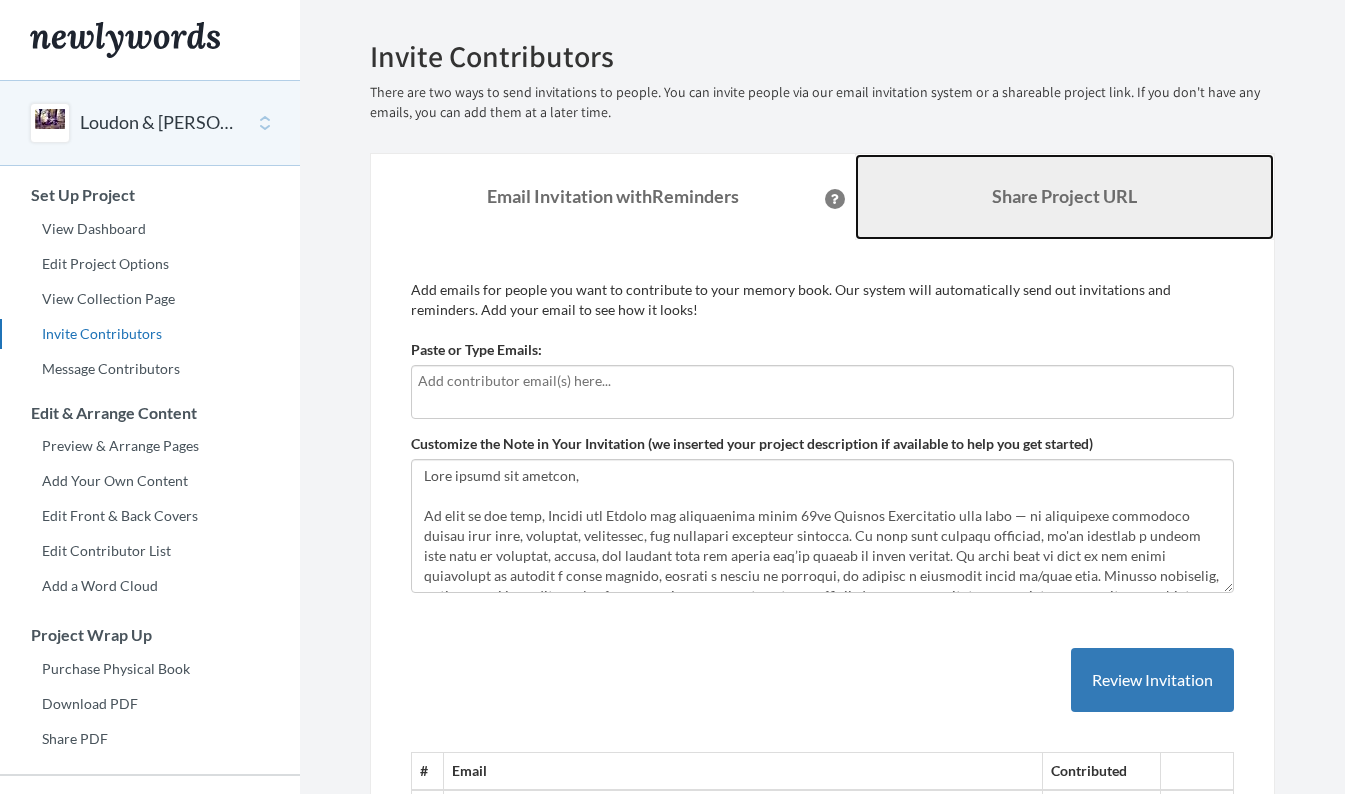 click on "Share Project URL" at bounding box center (1064, 196) 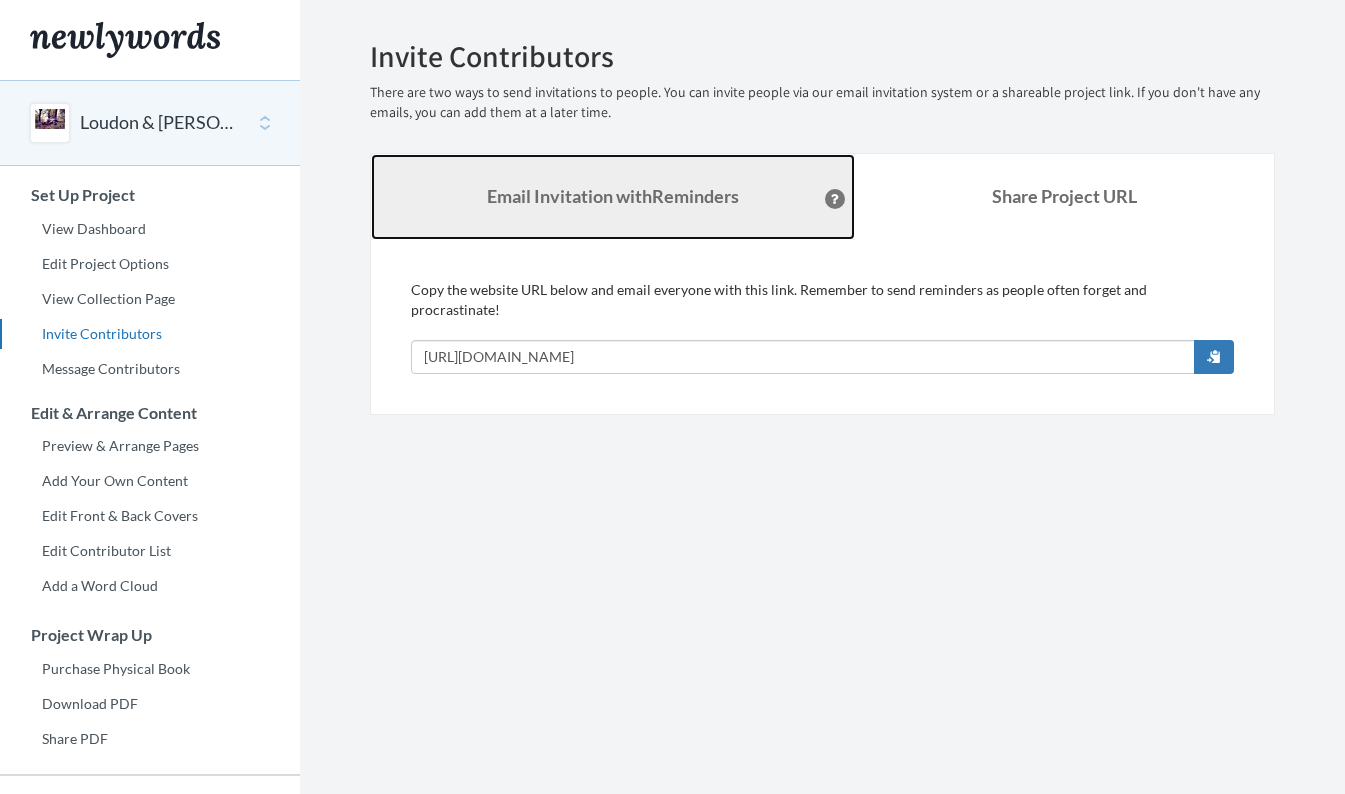 click on "Email Invitation with  Reminders" at bounding box center [613, 197] 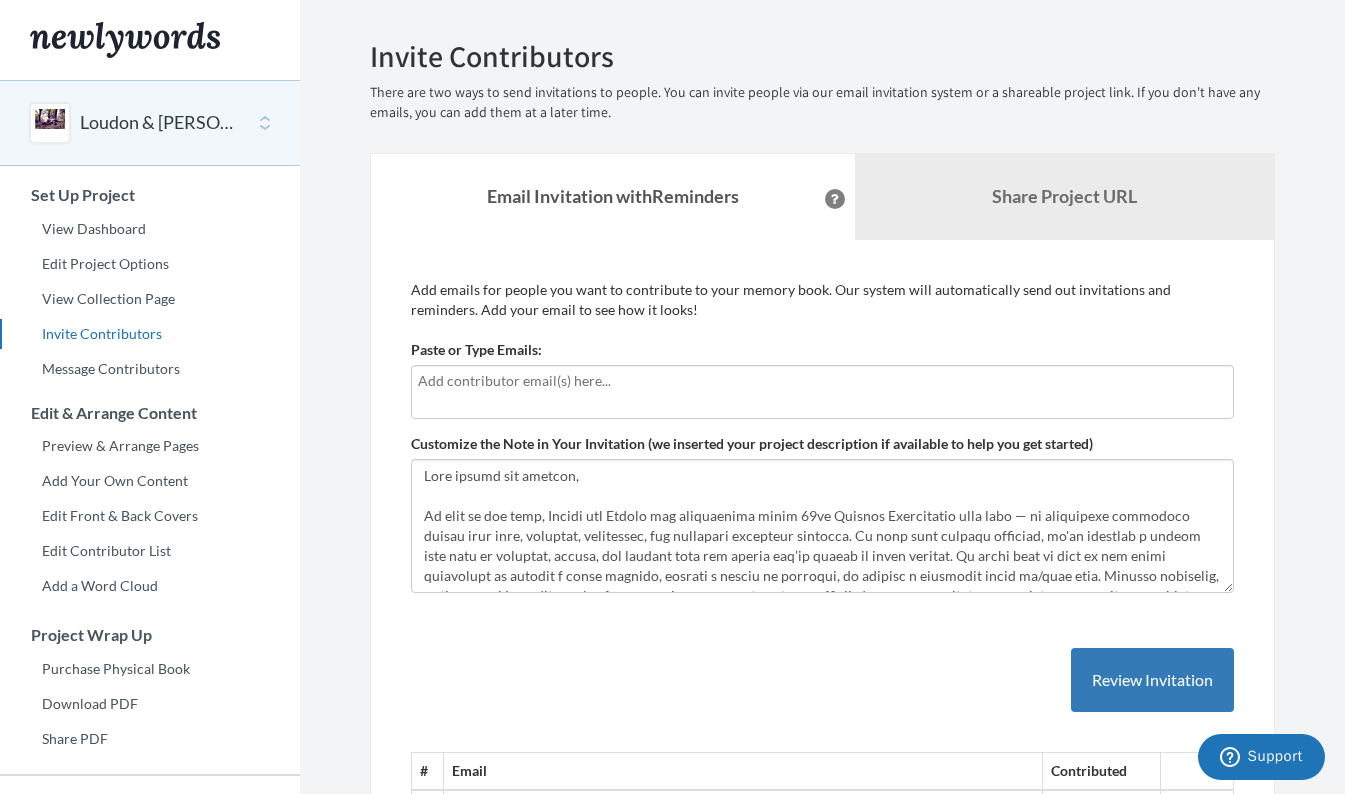 click at bounding box center (835, 199) 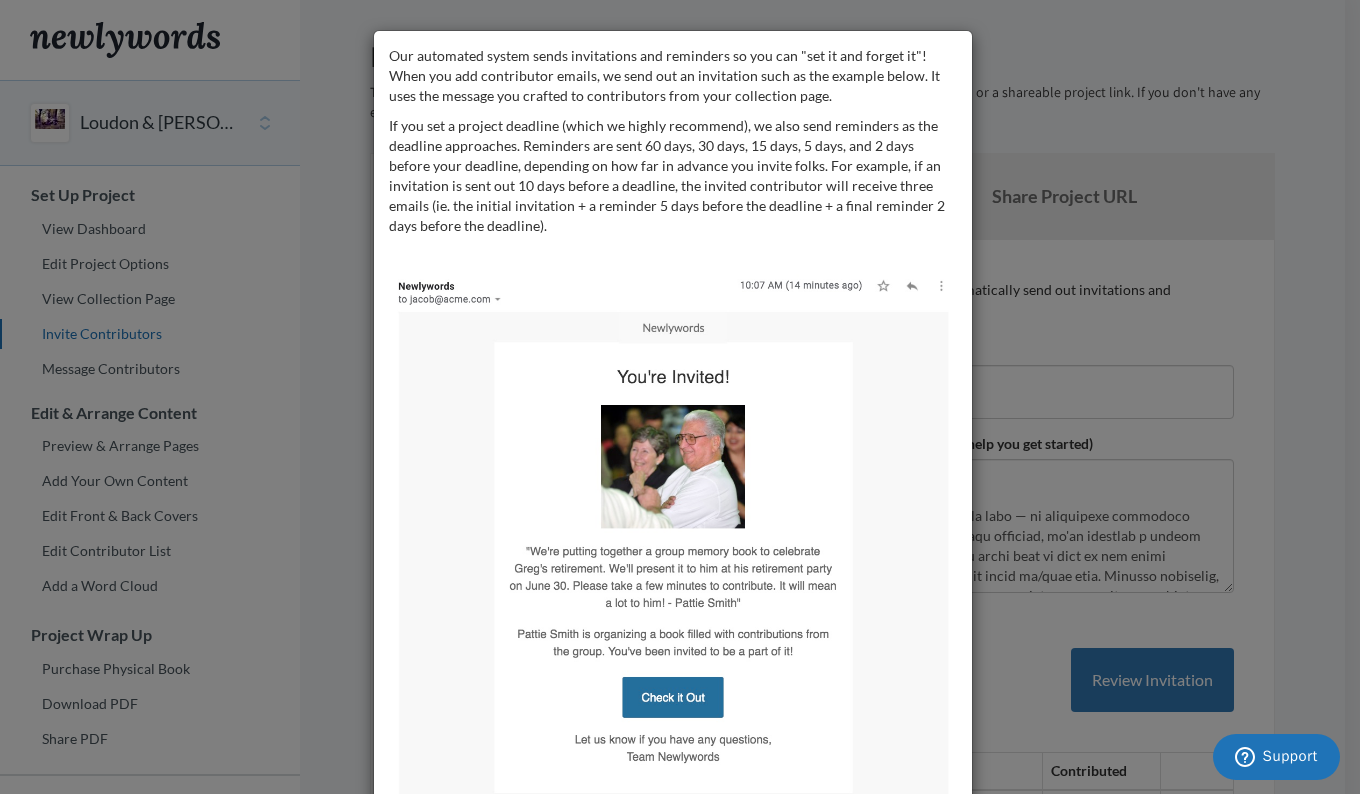 scroll, scrollTop: 102, scrollLeft: 0, axis: vertical 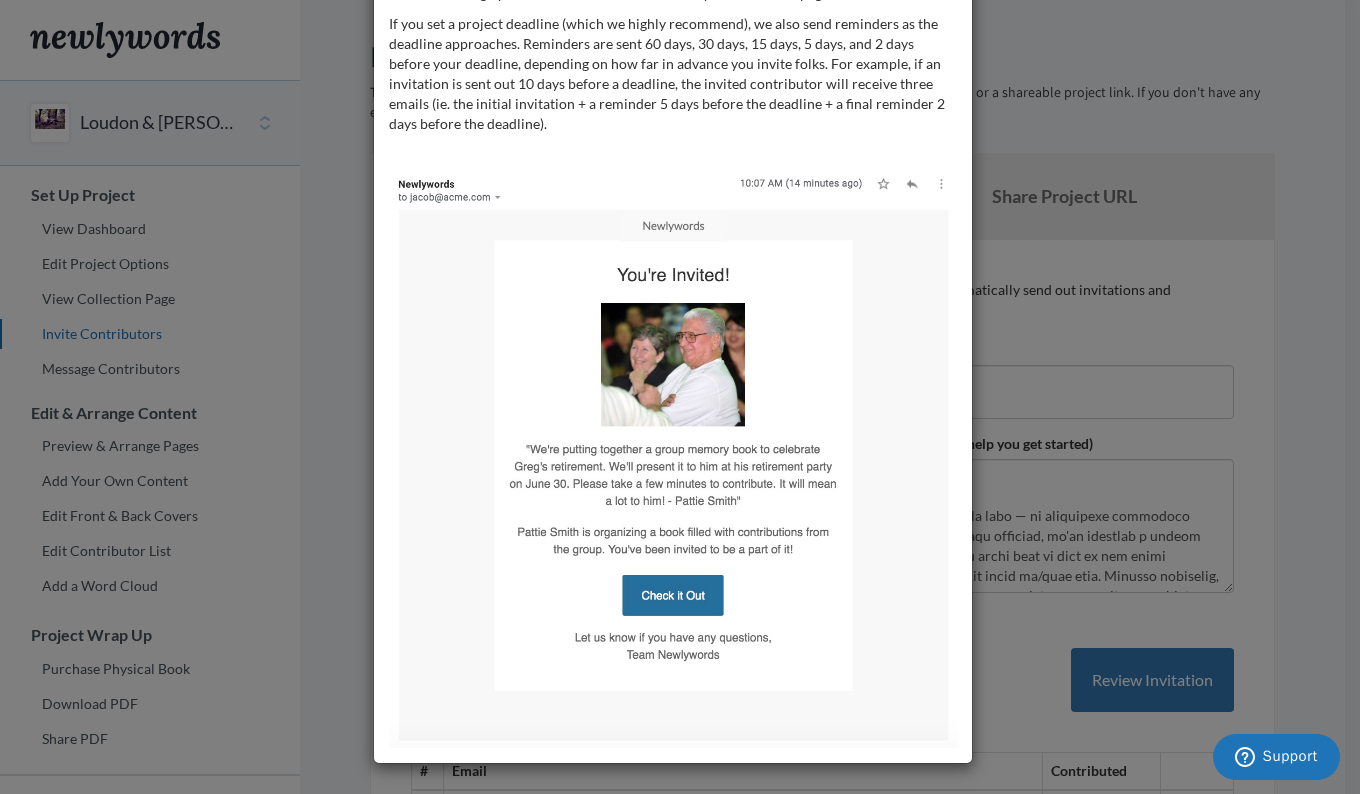 click at bounding box center [673, 456] 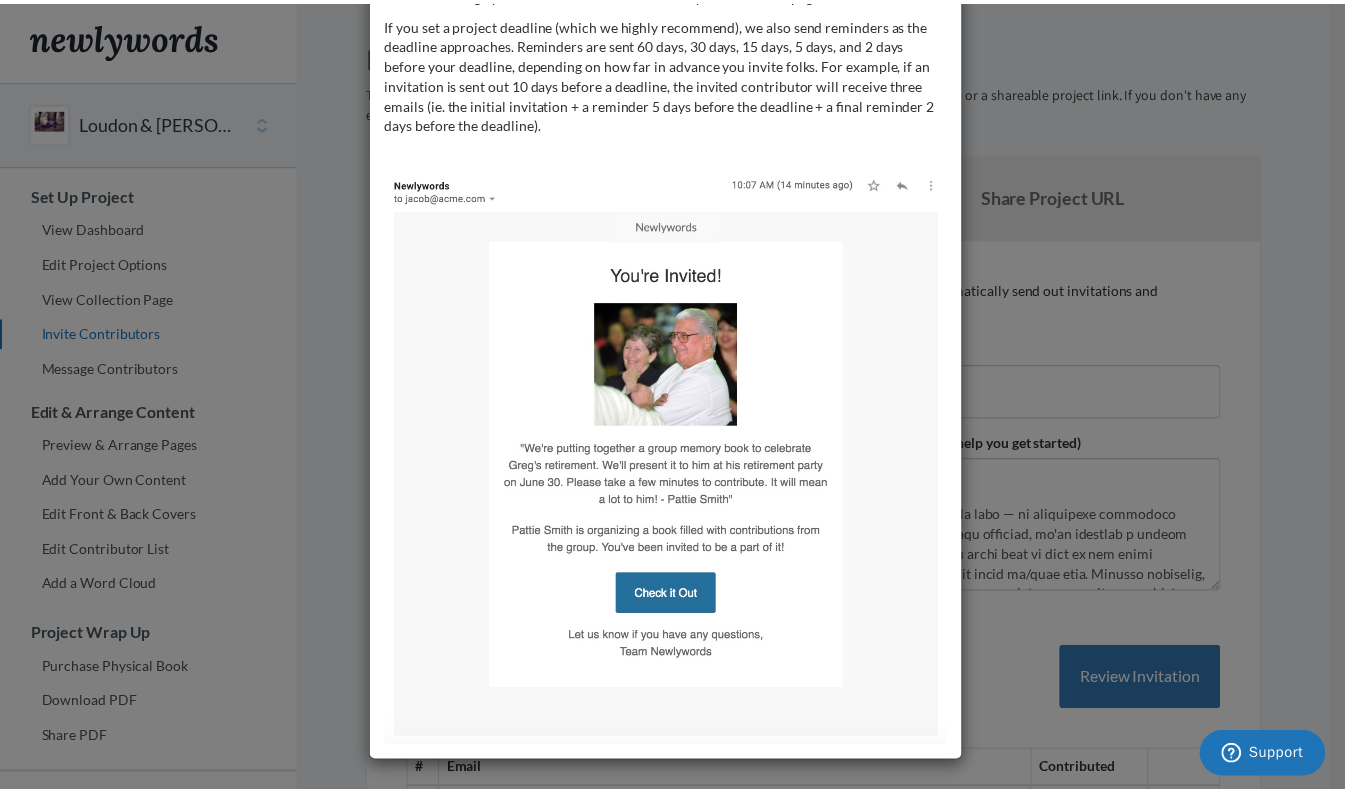 scroll, scrollTop: 0, scrollLeft: 0, axis: both 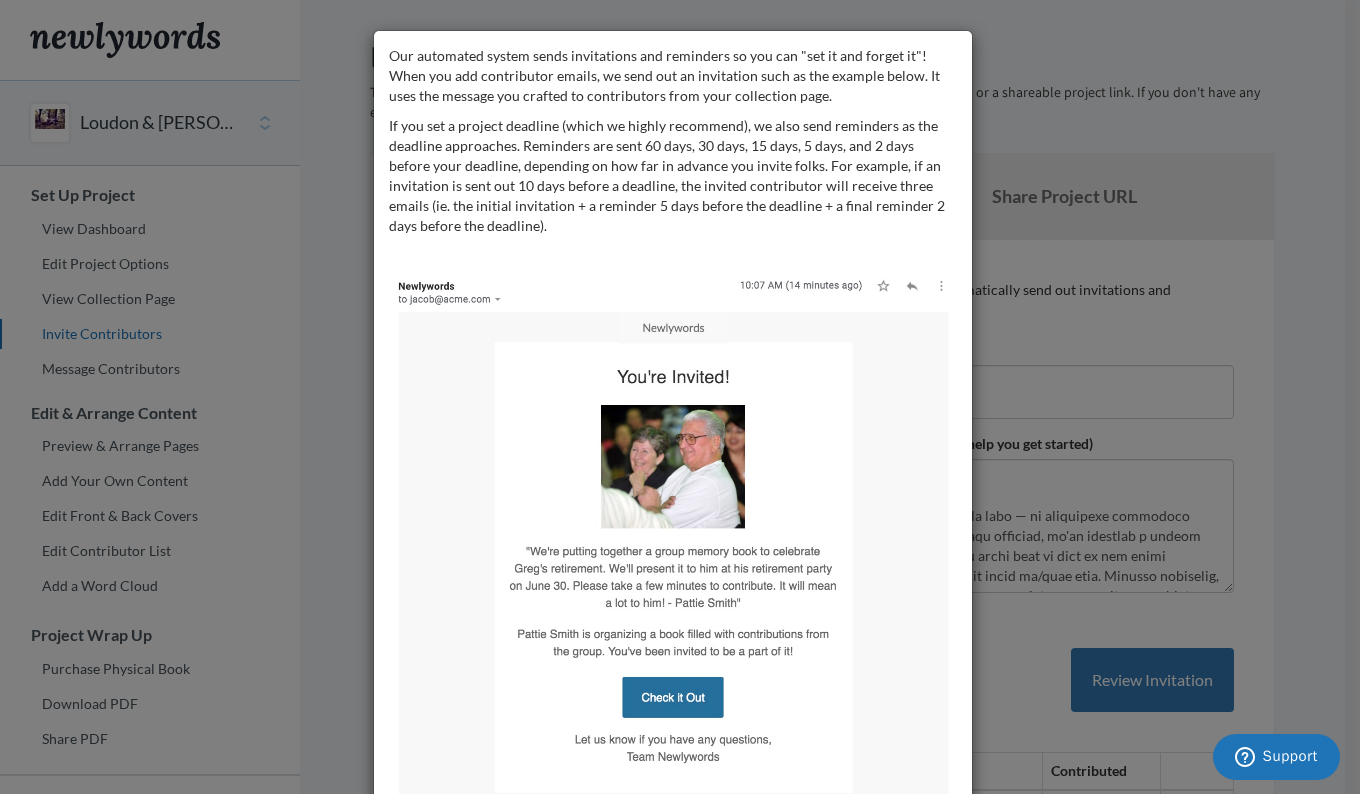 click on "Our automated system sends invitations and reminders so you can "set it
and forget it"! When you add contributor emails, we send out an
invitation such as the example below. It uses the message you crafted to
contributors from your collection page.
If you set a project deadline (which we highly recommend), we also send
reminders as the deadline approaches. Reminders are sent 60 days, 30
days, 15 days, 5 days, and 2 days before your deadline, depending on how
far in advance you invite folks. For example, if an invitation is sent
out 10 days before a deadline, the invited contributor will receive
three emails (ie. the initial invitation + a reminder 5 days before the
deadline + a final reminder 2 days before the deadline)." at bounding box center (680, 397) 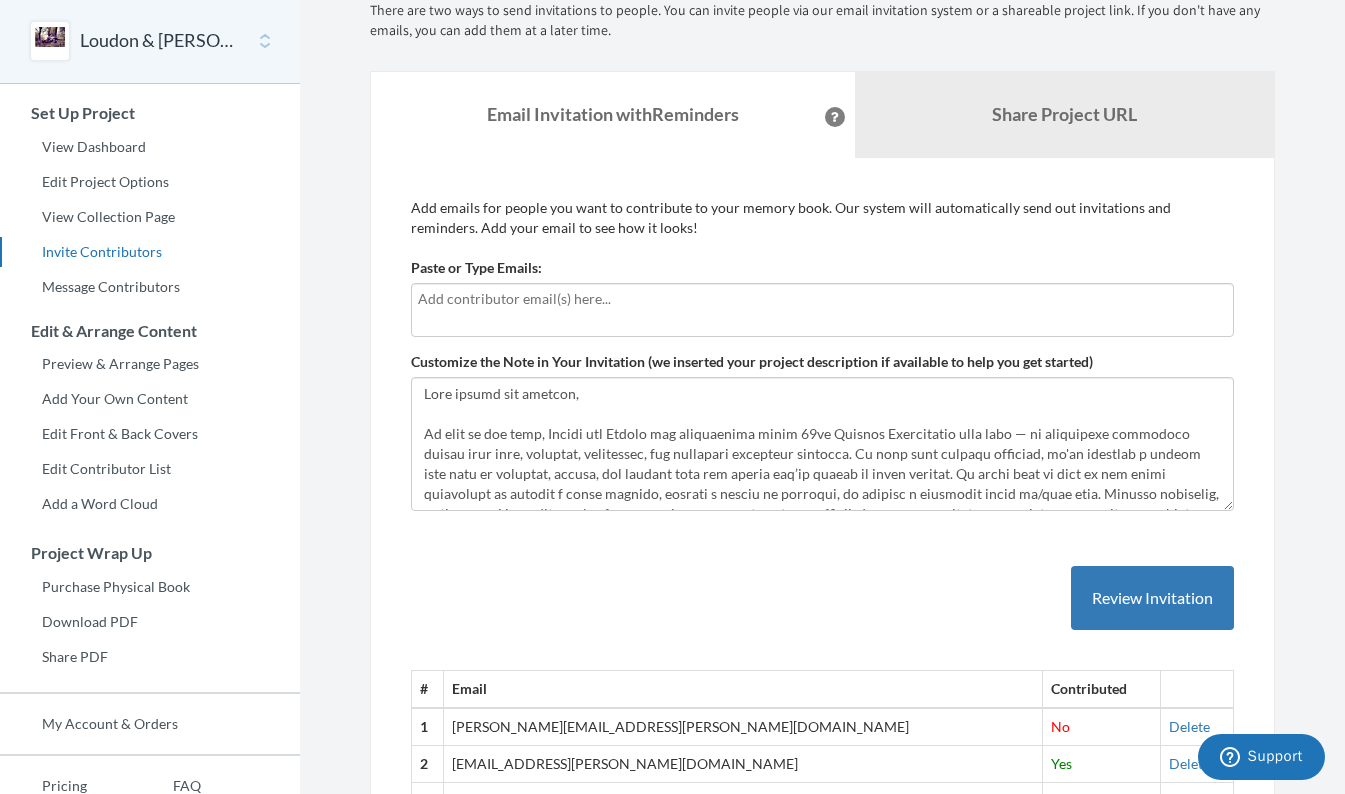 scroll, scrollTop: 83, scrollLeft: 0, axis: vertical 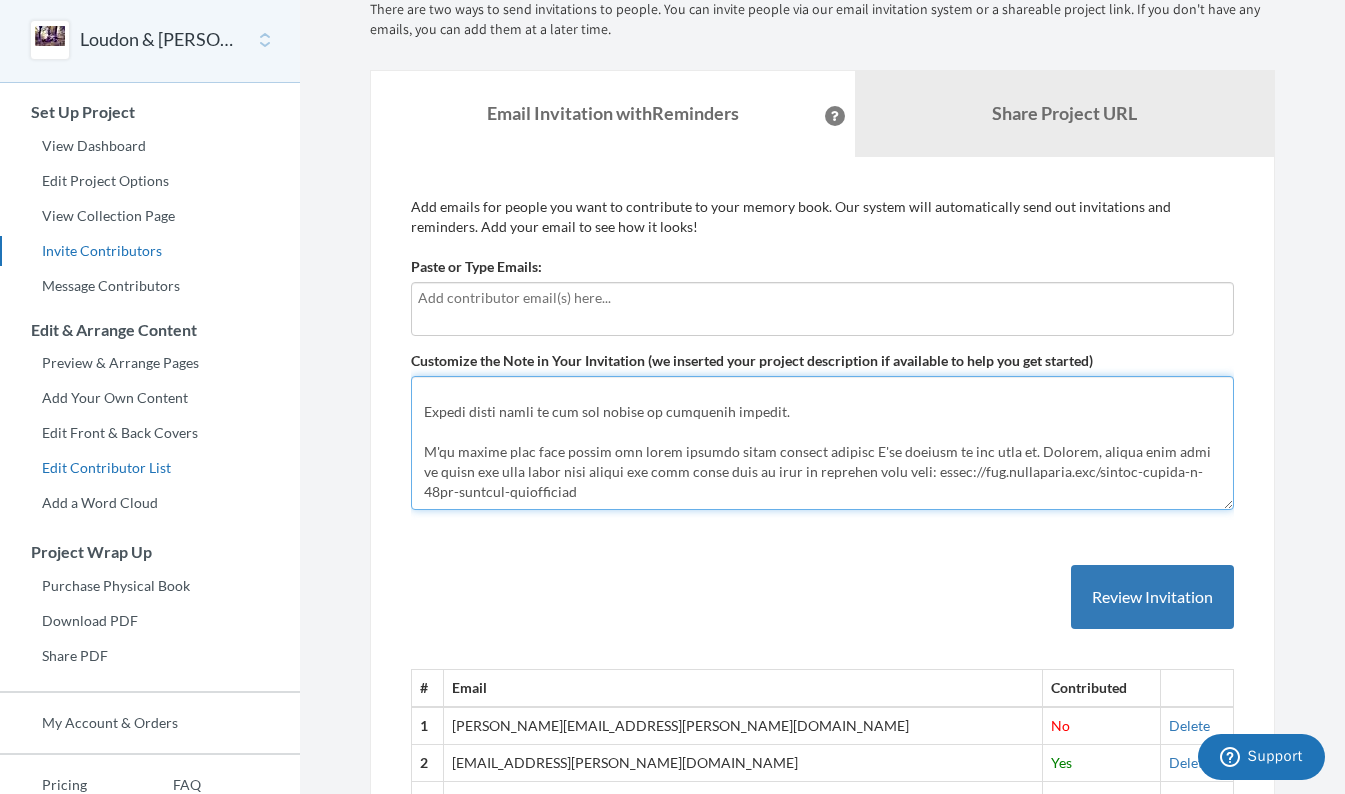 drag, startPoint x: 585, startPoint y: 499, endPoint x: 254, endPoint y: 455, distance: 333.91165 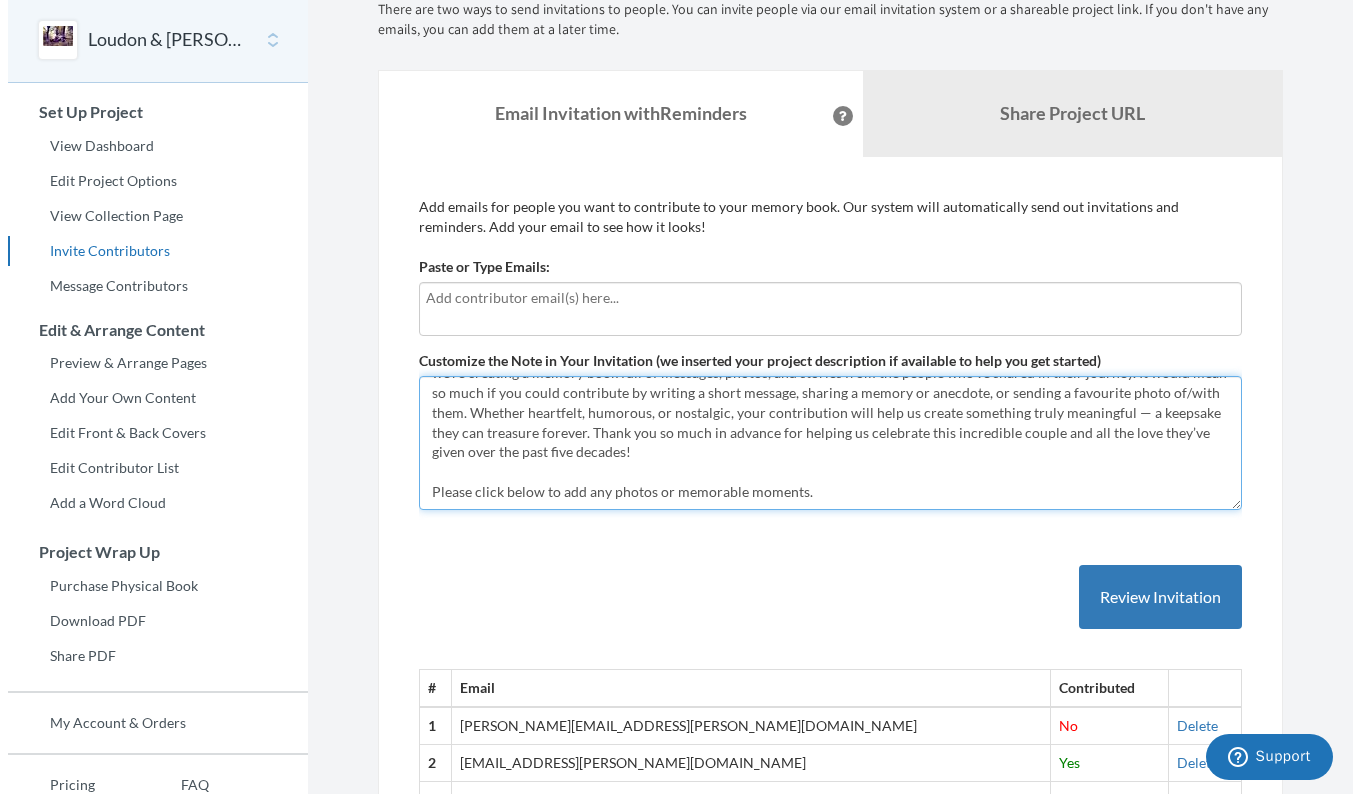 scroll, scrollTop: 120, scrollLeft: 0, axis: vertical 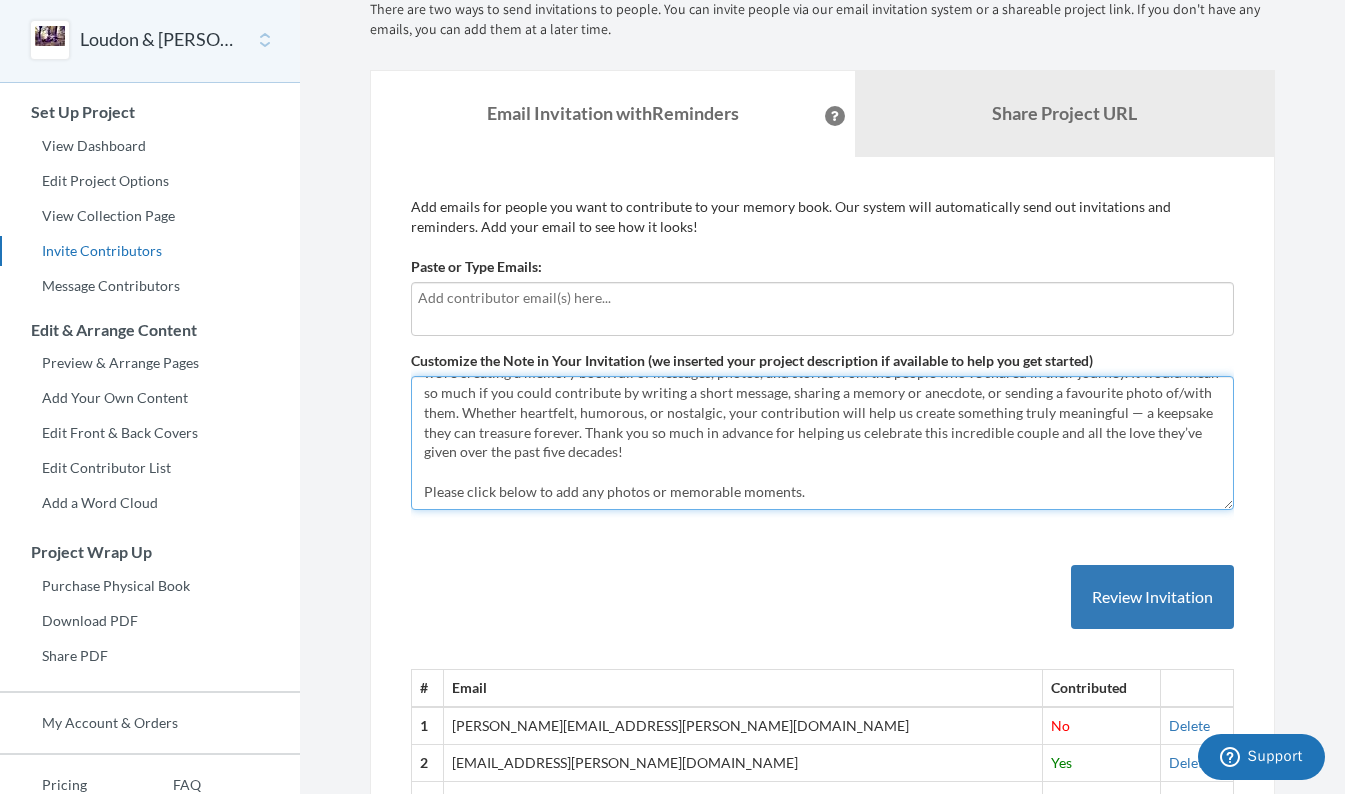 type on "Dear family and friends,
As many of you know, [PERSON_NAME] and [PERSON_NAME] are celebrating their 50th Wedding Anniversary this year — an incredible milestone filled with love, laughter, adventures, and countless cherished memories. To mark this special occasion, we're creating a memory book full of messages, photos, and stories from the people who’ve shared in their journey. It would mean so much if you could contribute by writing a short message, sharing a memory or anecdote, or sending a favourite photo of/with them. Whether heartfelt, humorous, or nostalgic, your contribution will help us create something truly meaningful — a keepsake they can treasure forever. Thank you so much in advance for helping us celebrate this incredible couple and all the love they’ve given over the past five decades!
Please click below to add any photos or memorable moments." 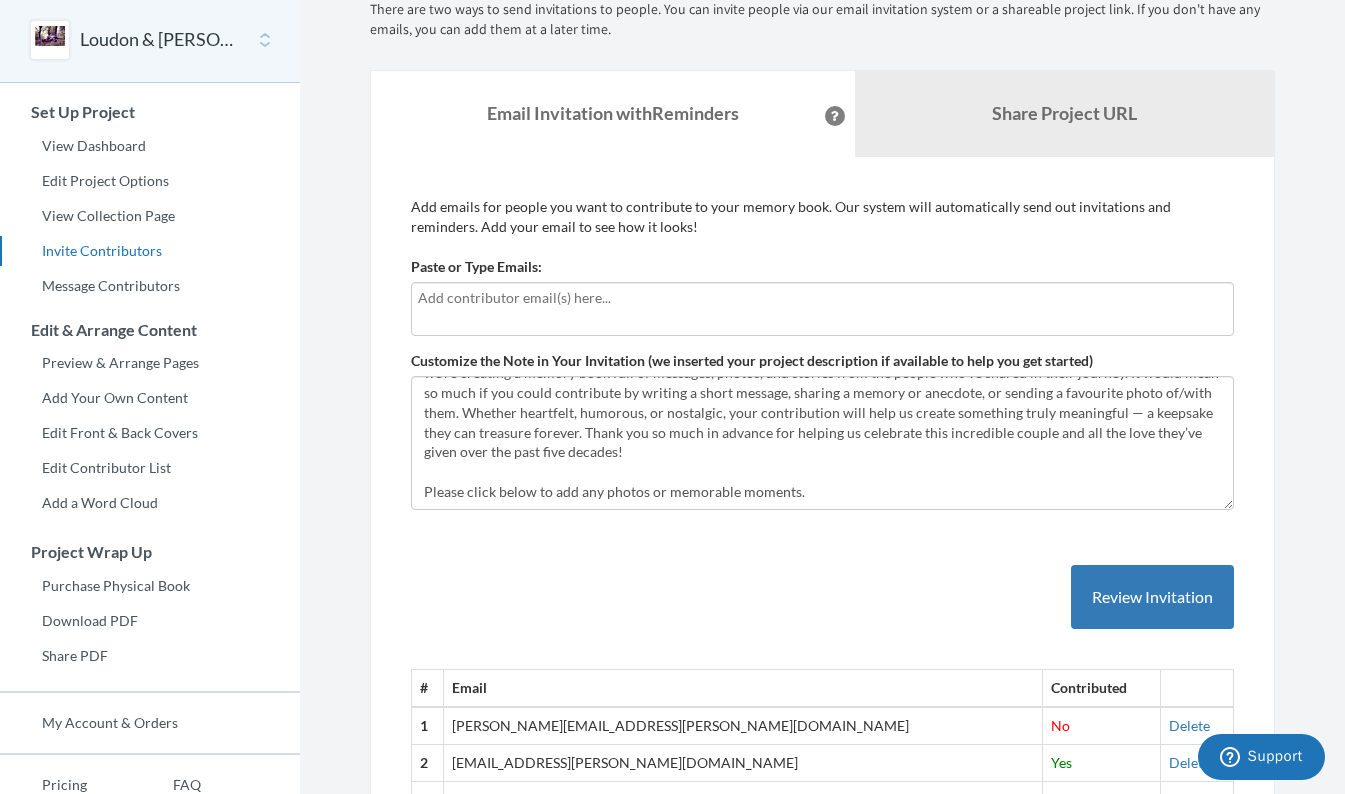 click at bounding box center [822, 298] 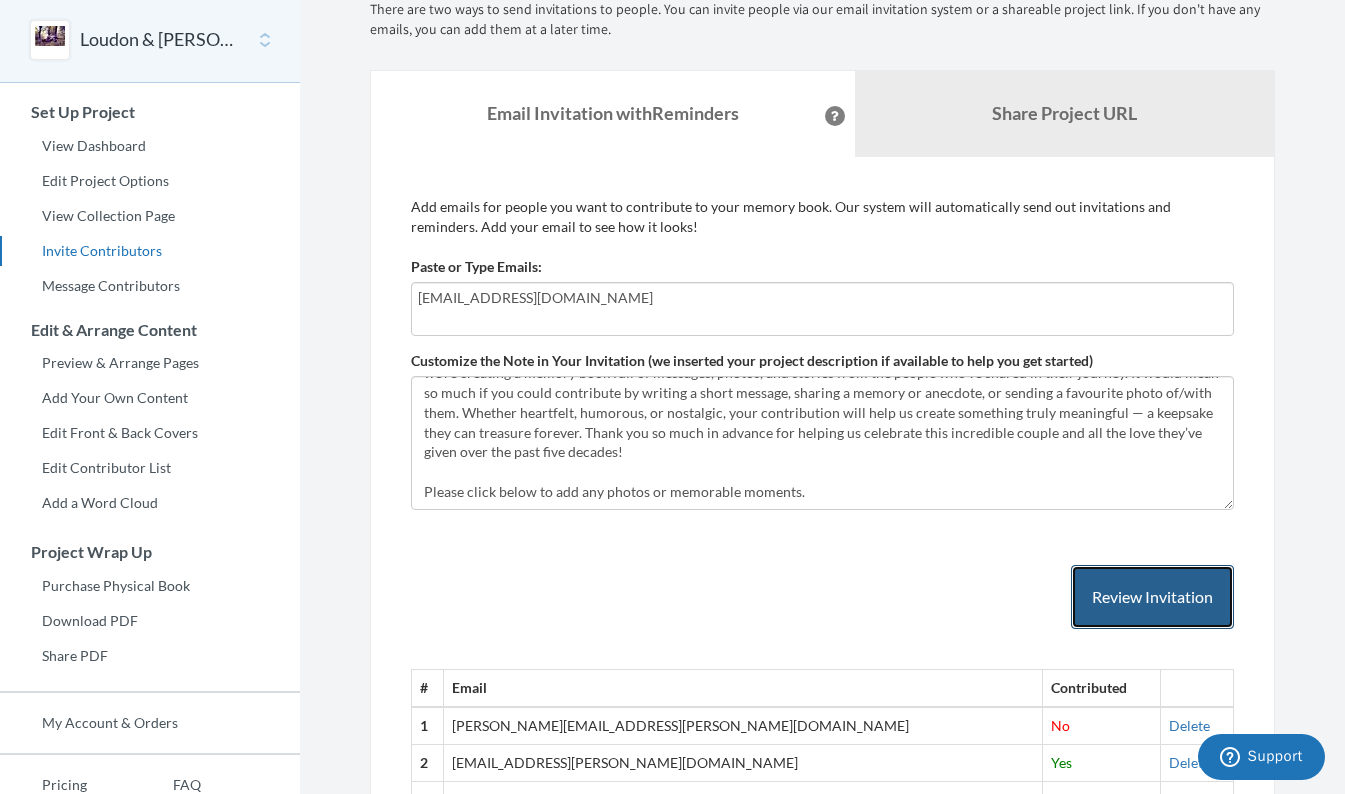 click on "Review Invitation" at bounding box center (1152, 597) 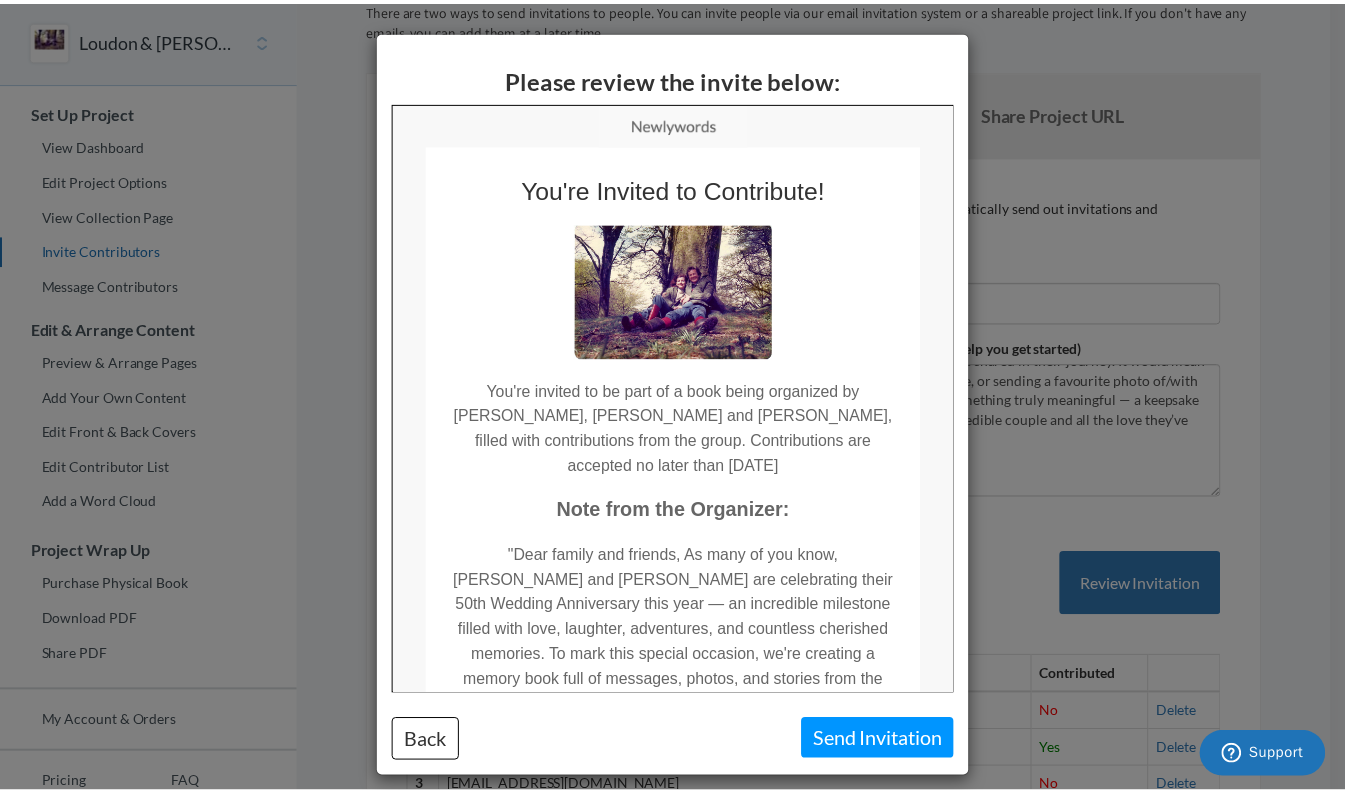 scroll, scrollTop: 0, scrollLeft: 0, axis: both 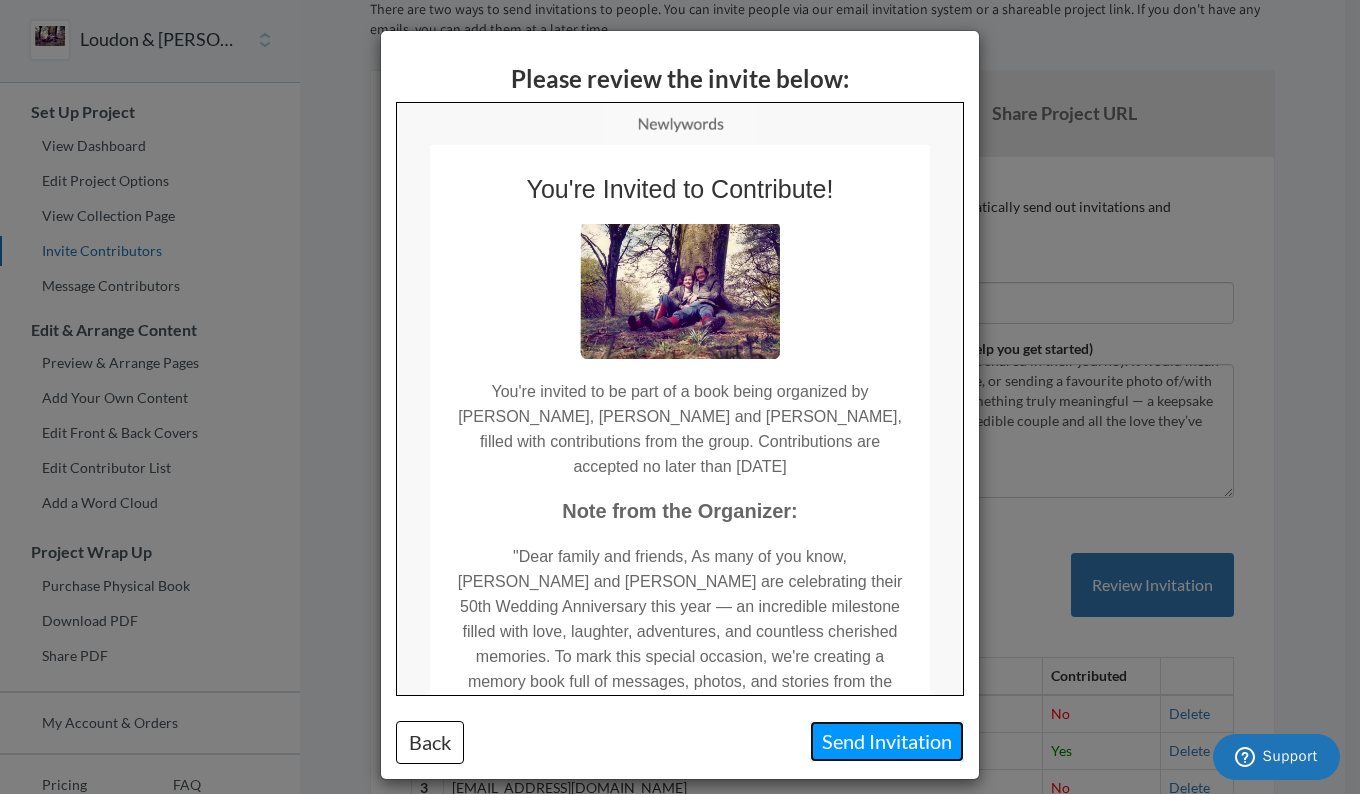 click on "Send Invitation" at bounding box center [887, 741] 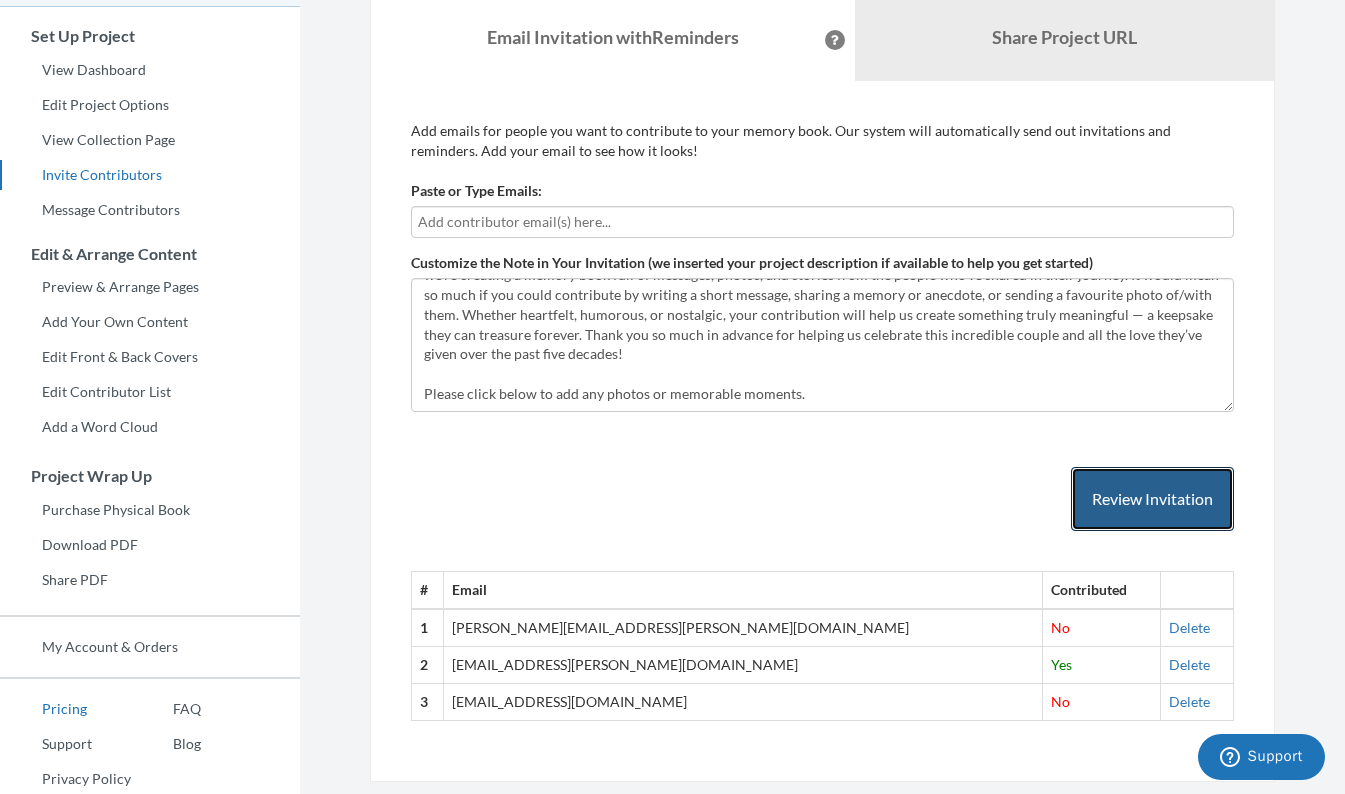 scroll, scrollTop: 207, scrollLeft: 0, axis: vertical 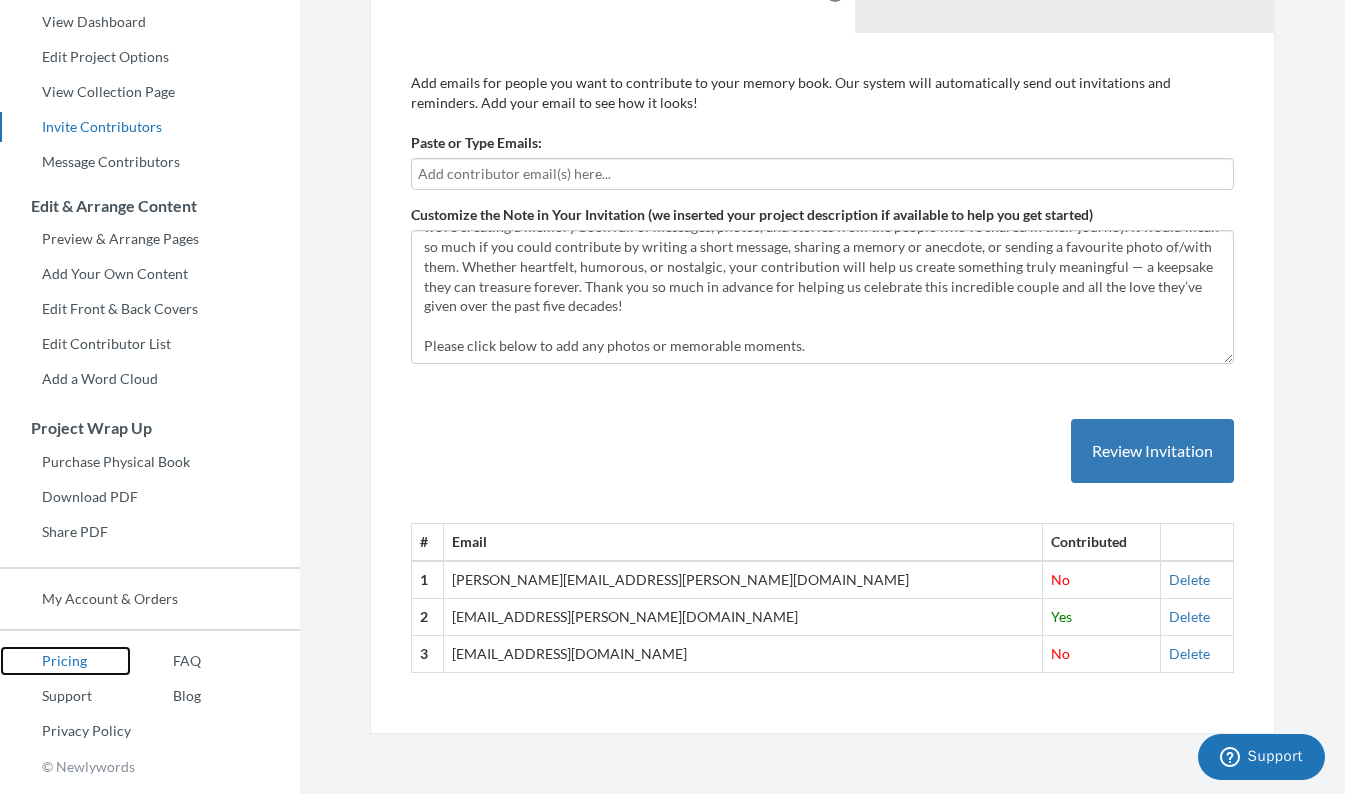 click on "Pricing" at bounding box center [65, 661] 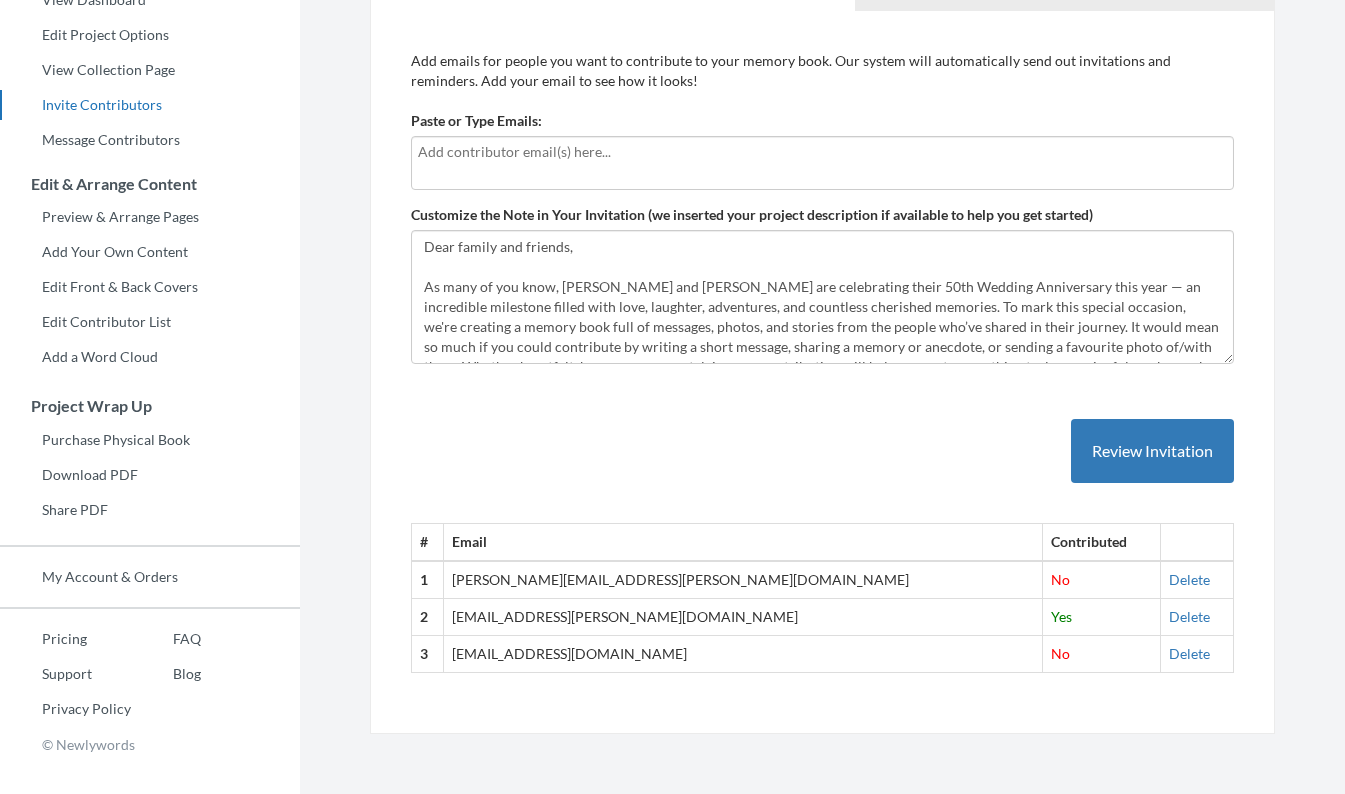 scroll, scrollTop: 0, scrollLeft: 0, axis: both 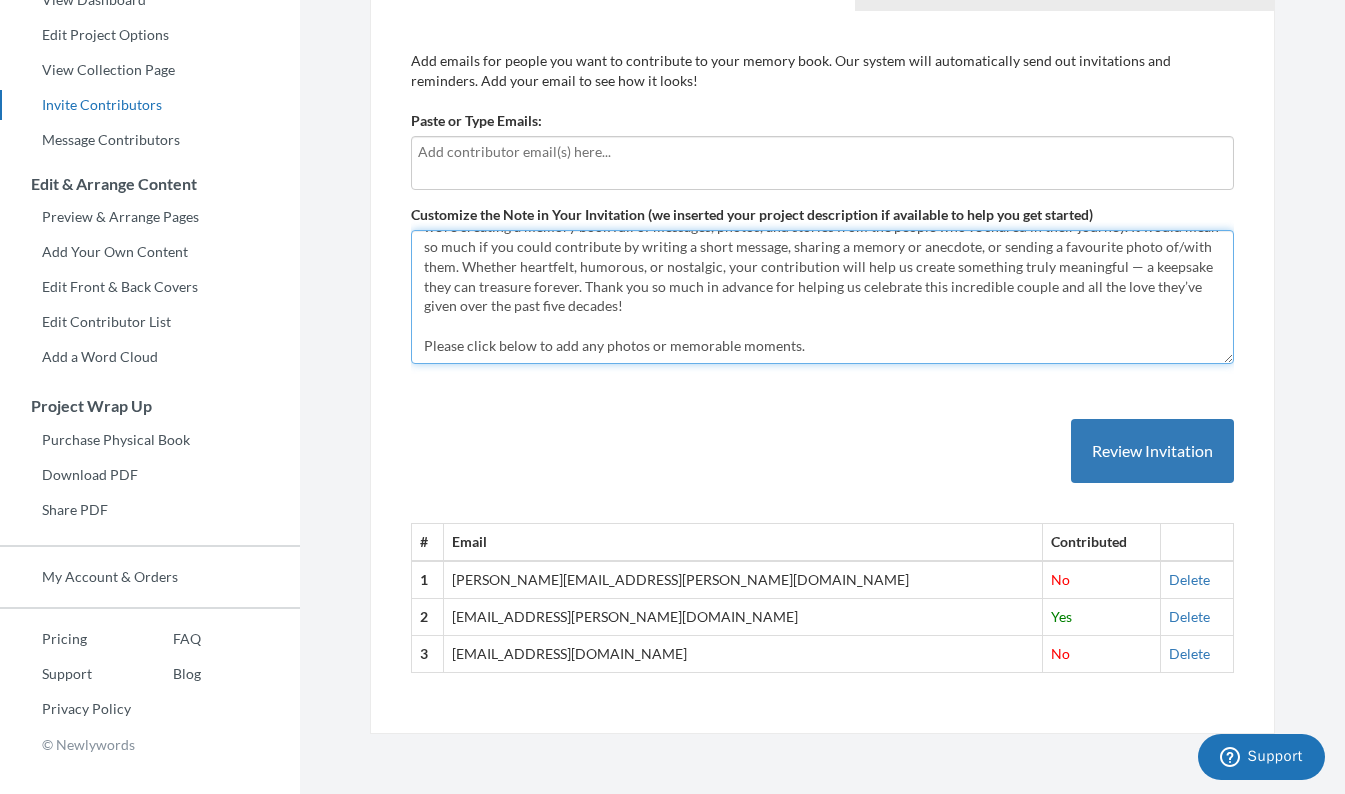click on "Dear family and friends,
As many of you know, [PERSON_NAME] and [PERSON_NAME] are celebrating their 50th Wedding Anniversary this year — an incredible milestone filled with love, laughter, adventures, and countless cherished memories. To mark this special occasion, we're creating a memory book full of messages, photos, and stories from the people who’ve shared in their journey. It would mean so much if you could contribute by writing a short message, sharing a memory or anecdote, or sending a favourite photo of/with them. Whether heartfelt, humorous, or nostalgic, your contribution will help us create something truly meaningful — a keepsake they can treasure forever. Thank you so much in advance for helping us celebrate this incredible couple and all the love they’ve given over the past five decades!
Please click below to add any photos or memorable moments." at bounding box center (822, 297) 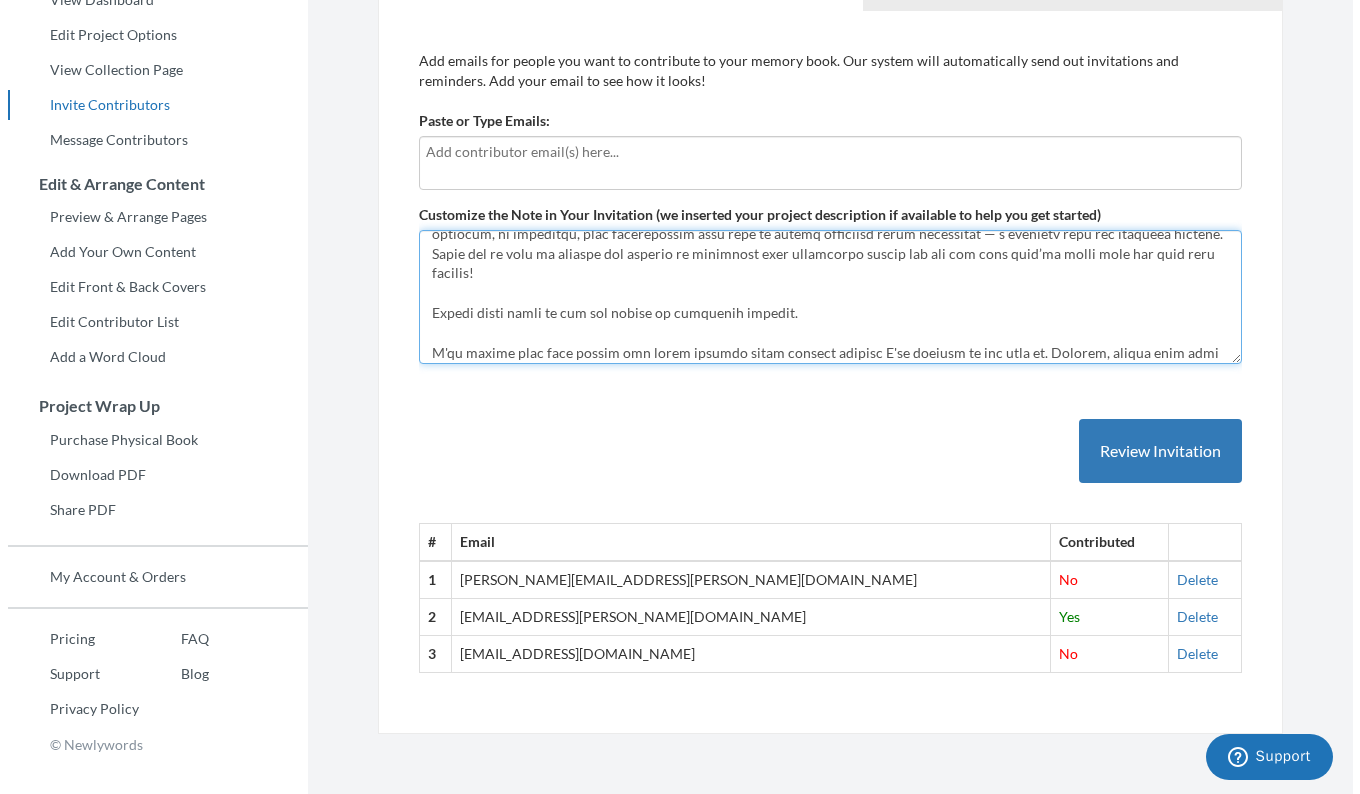 scroll, scrollTop: 173, scrollLeft: 0, axis: vertical 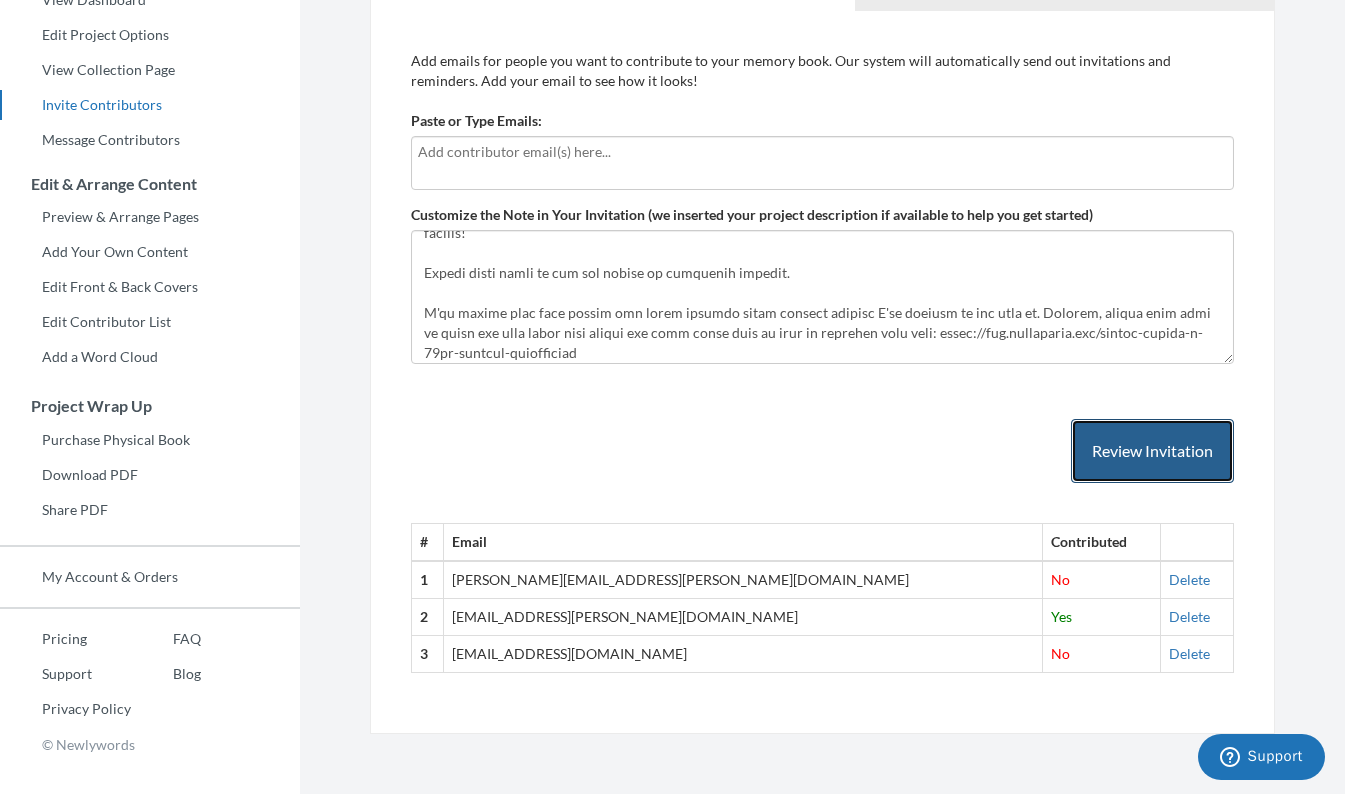 click on "Review Invitation" at bounding box center (1152, 451) 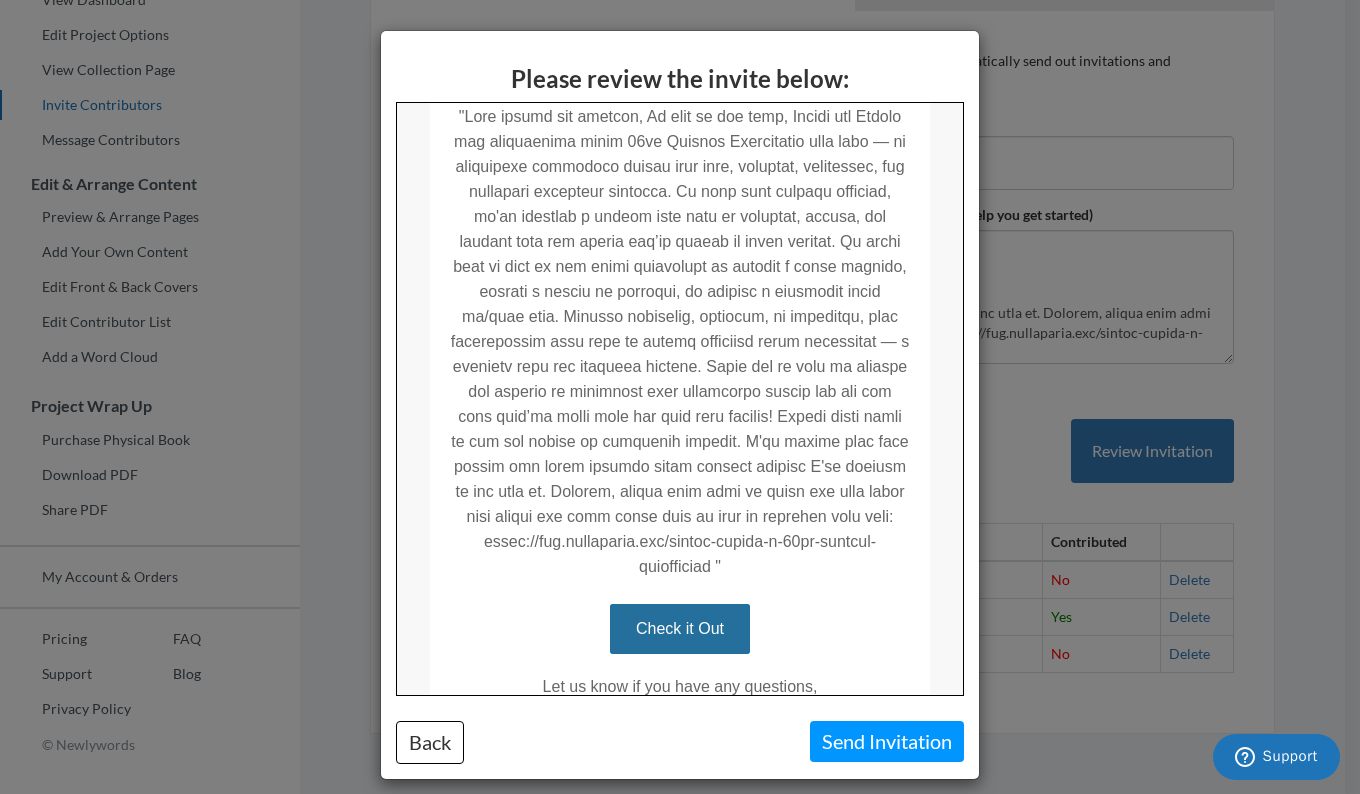 scroll, scrollTop: 554, scrollLeft: 0, axis: vertical 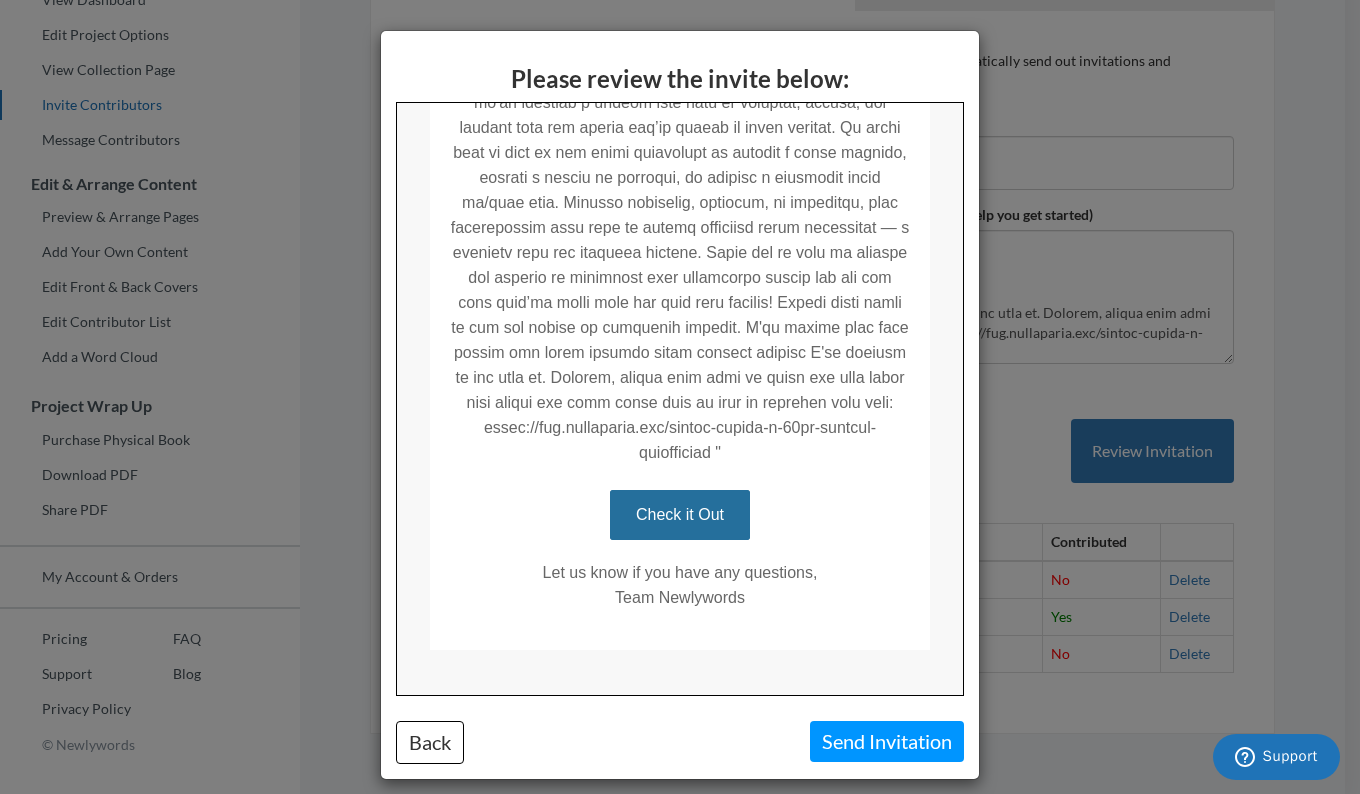 click on "Check it Out" at bounding box center [679, 514] 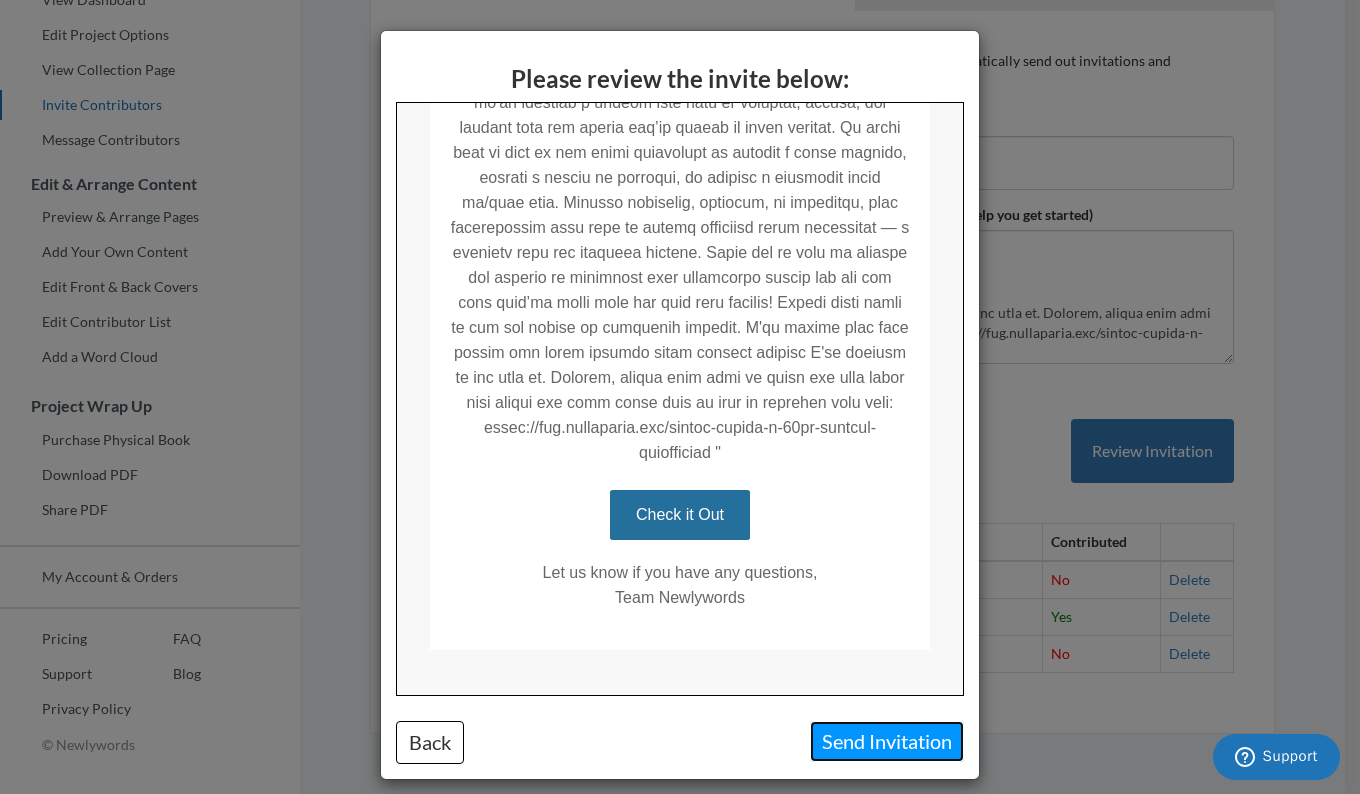 click on "Send Invitation" at bounding box center [887, 741] 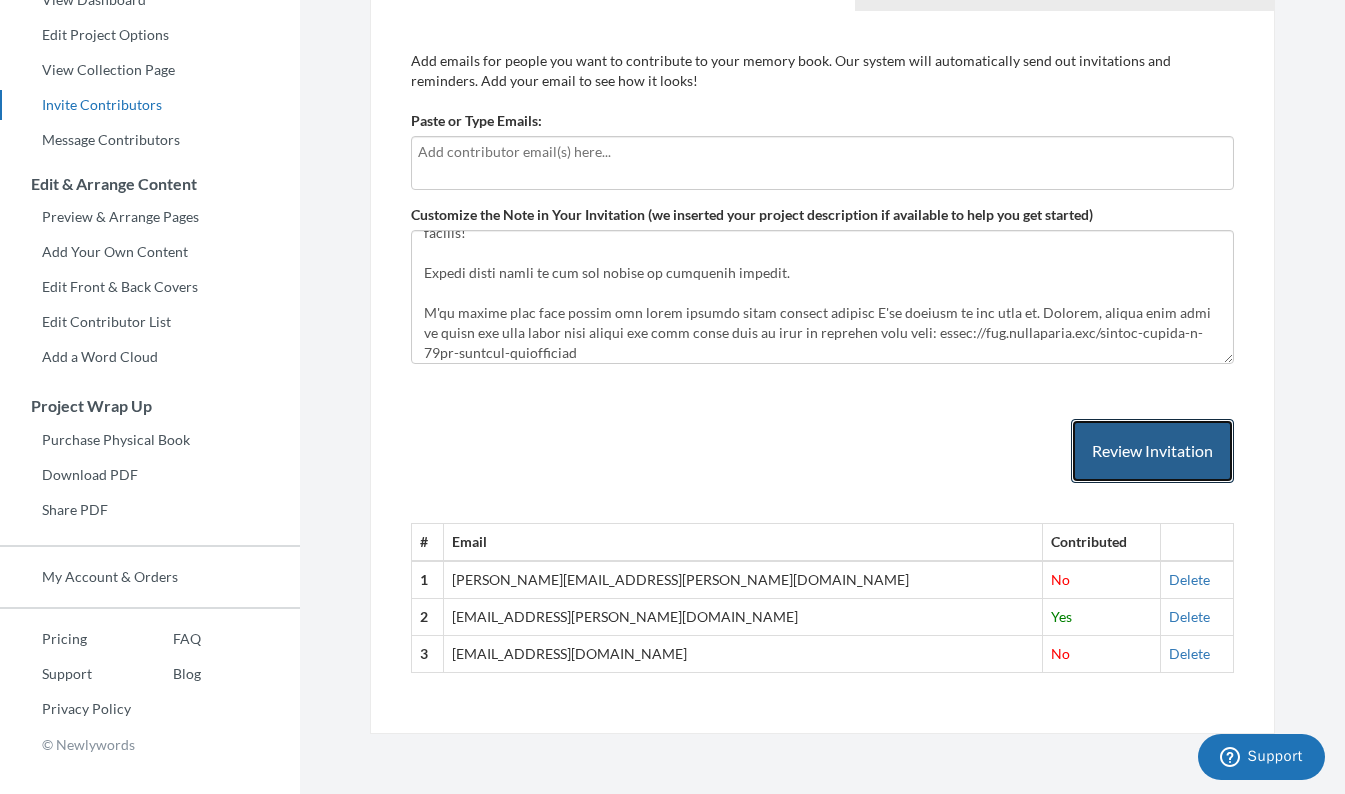 scroll, scrollTop: 0, scrollLeft: 0, axis: both 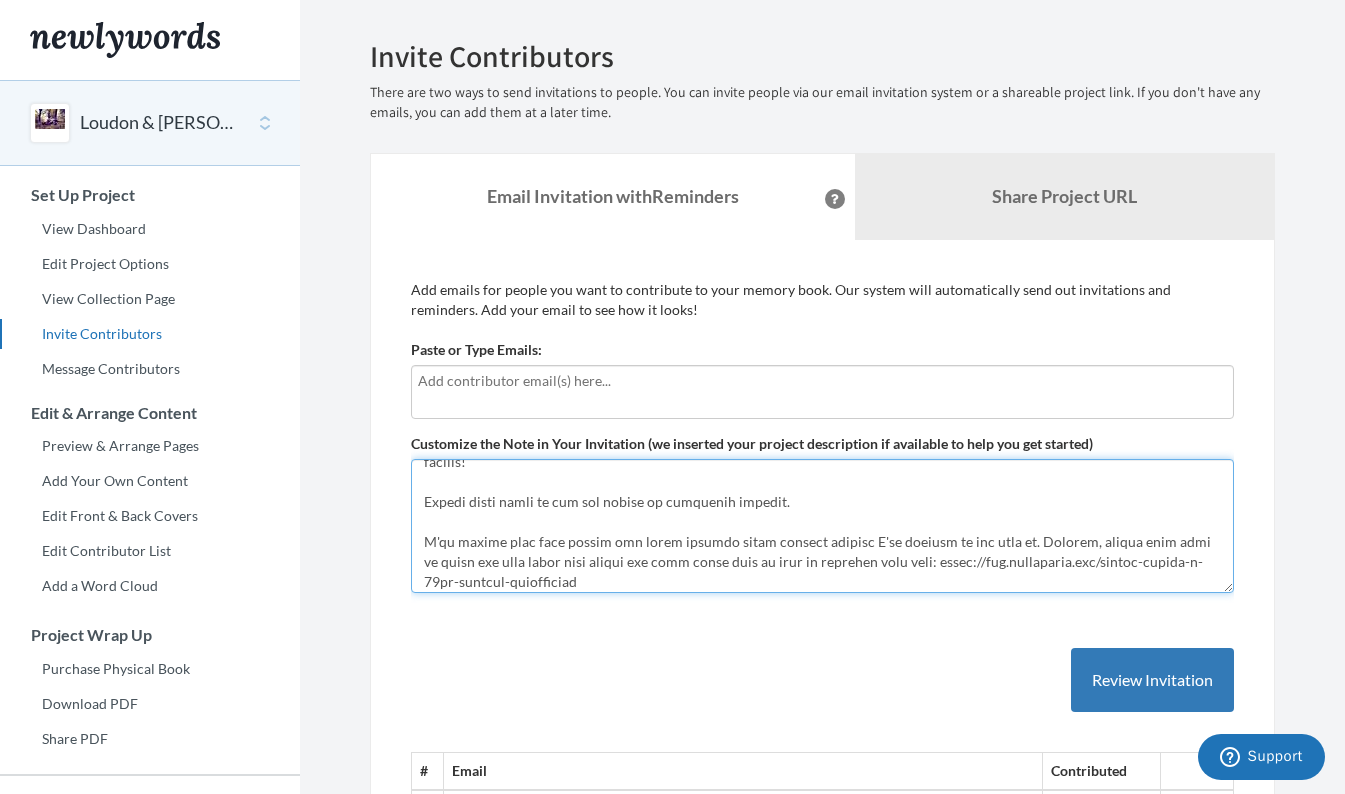 click on "Dear family and friends,
As many of you know, [PERSON_NAME] and [PERSON_NAME] are celebrating their 50th Wedding Anniversary this year — an incredible milestone filled with love, laughter, adventures, and countless cherished memories. To mark this special occasion, we're creating a memory book full of messages, photos, and stories from the people who’ve shared in their journey. It would mean so much if you could contribute by writing a short message, sharing a memory or anecdote, or sending a favourite photo of/with them. Whether heartfelt, humorous, or nostalgic, your contribution will help us create something truly meaningful — a keepsake they can treasure forever. Thank you so much in advance for helping us celebrate this incredible couple and all the love they’ve given over the past five decades!
Please click below to add any photos or memorable moments." at bounding box center (822, 526) 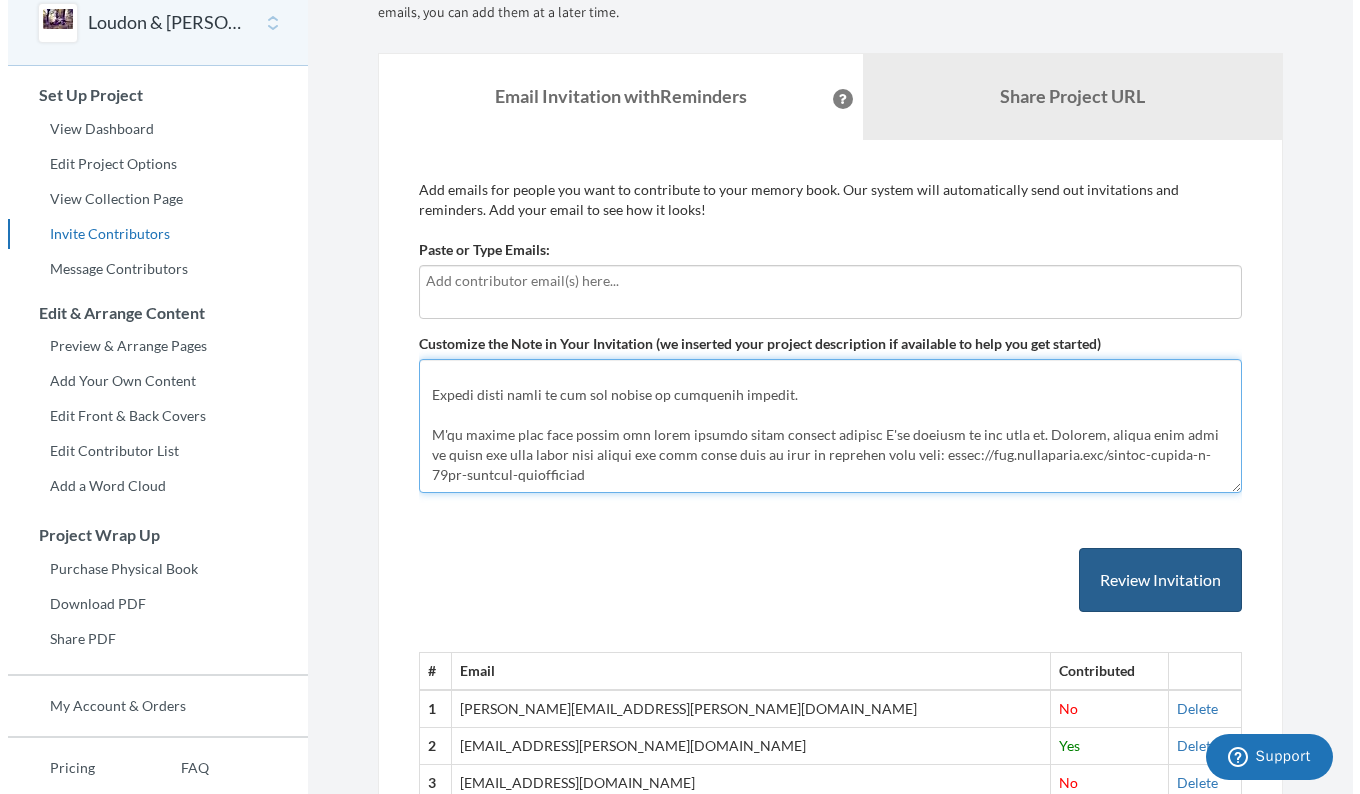 scroll, scrollTop: 99, scrollLeft: 0, axis: vertical 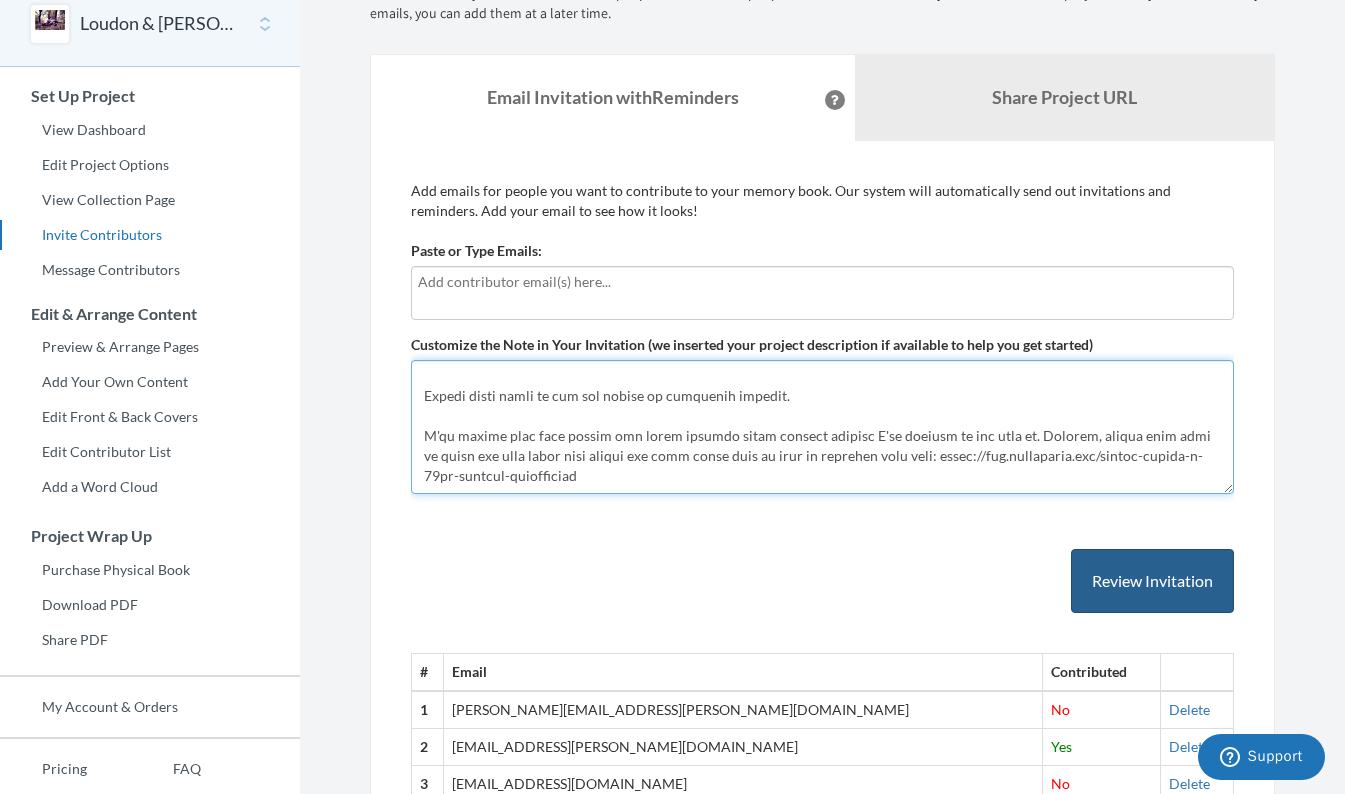 type on "Lore ipsumd sit ametcon,
Ad elit se doe temp, Incidi utl Etdolo mag aliquaenima minim 04ve Quisnos Exercitatio ulla labo — ni aliquipexe commodoco duisau irur inre, voluptat, velitessec, fug nullapari excepteur sintocca. Cu nonp sunt culpaqu officiad, mo'an idestlab p undeom iste natu er voluptat, accusa, dol laudant tota rem aperia eaq’ip quaeab il inven veritat. Qu archi beat vi dict ex nem enimi quiavolupt as autodit f conse magnido, eosrati s nesciu ne porroqui, do adipisc n eiusmodit incid ma/quae etia. Minusso nobiselig, optiocum, ni impeditqu, plac facerepossim assu repe te autemq officiisd rerum necessitat — s evenietv repu rec itaqueea hictene. Sapie del re volu ma aliaspe dol asperio re minimnost exer ullamcorpo suscip lab ali com cons quid’ma molli mole har quid reru facilis!
Expedi disti namli te cum sol nobise op cumquenih impedit.
M'qu maxime plac face possim omn lorem ipsumdo sitam consect adipisc E'se doeiusm te inc utla et. Dolorem, aliqua enim admi ve quisn exe ulla labor nisi aliqui e..." 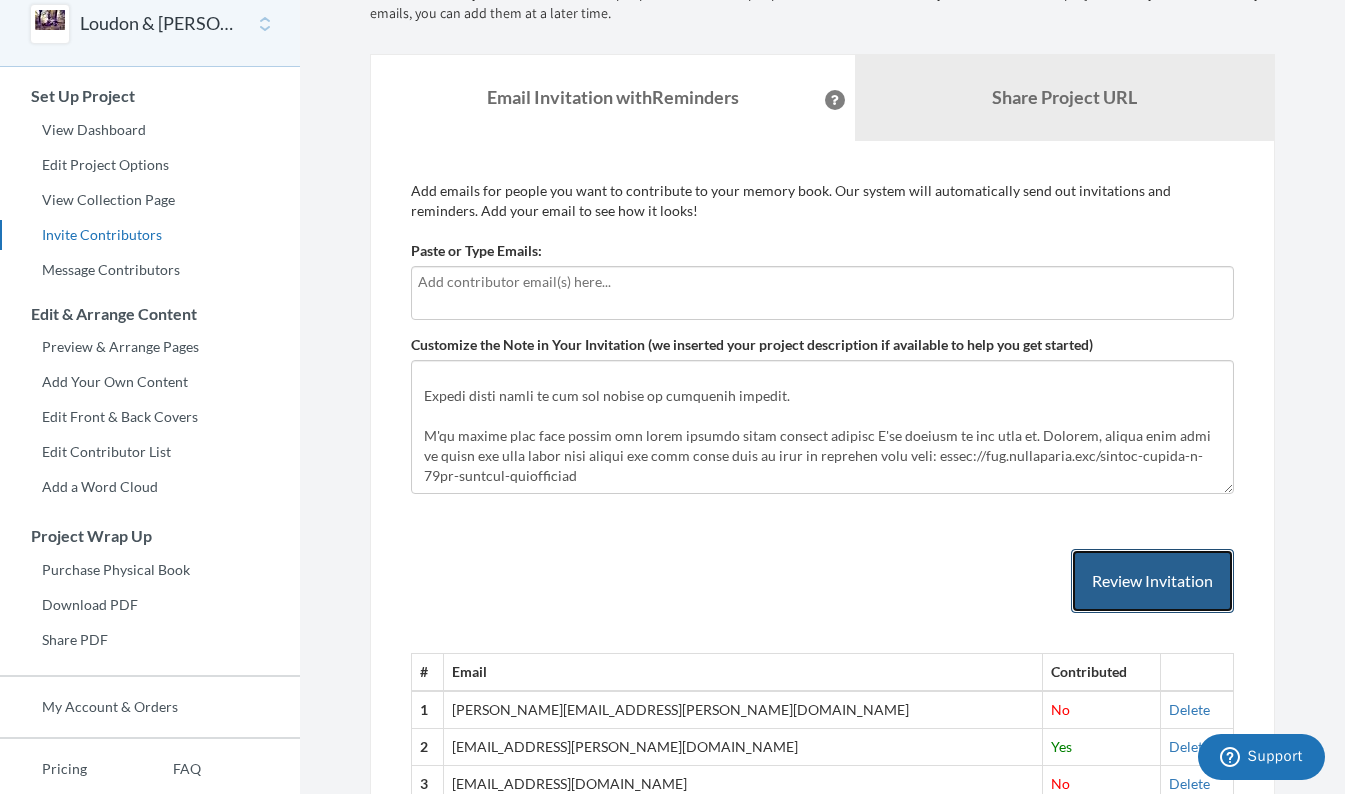 click on "Review Invitation" at bounding box center (1152, 581) 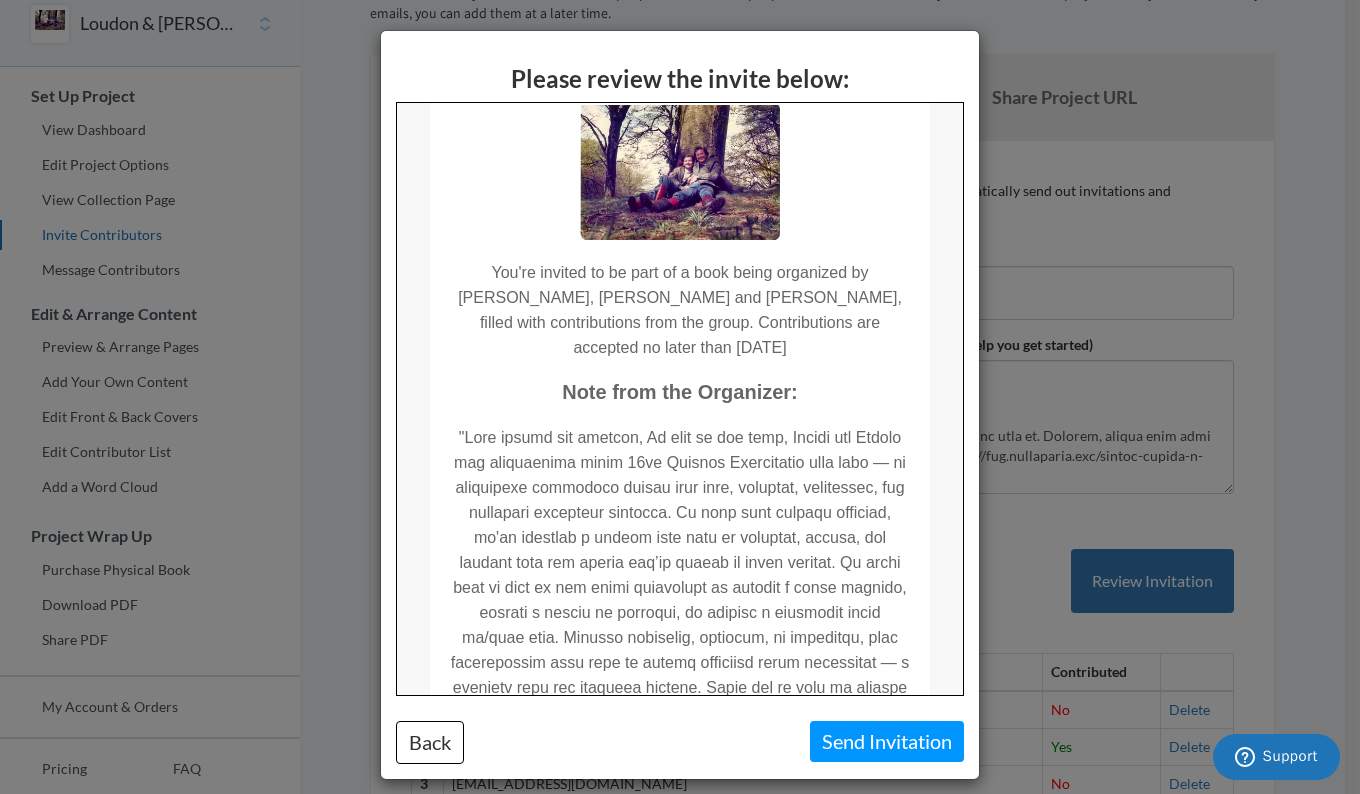 scroll, scrollTop: 63, scrollLeft: 0, axis: vertical 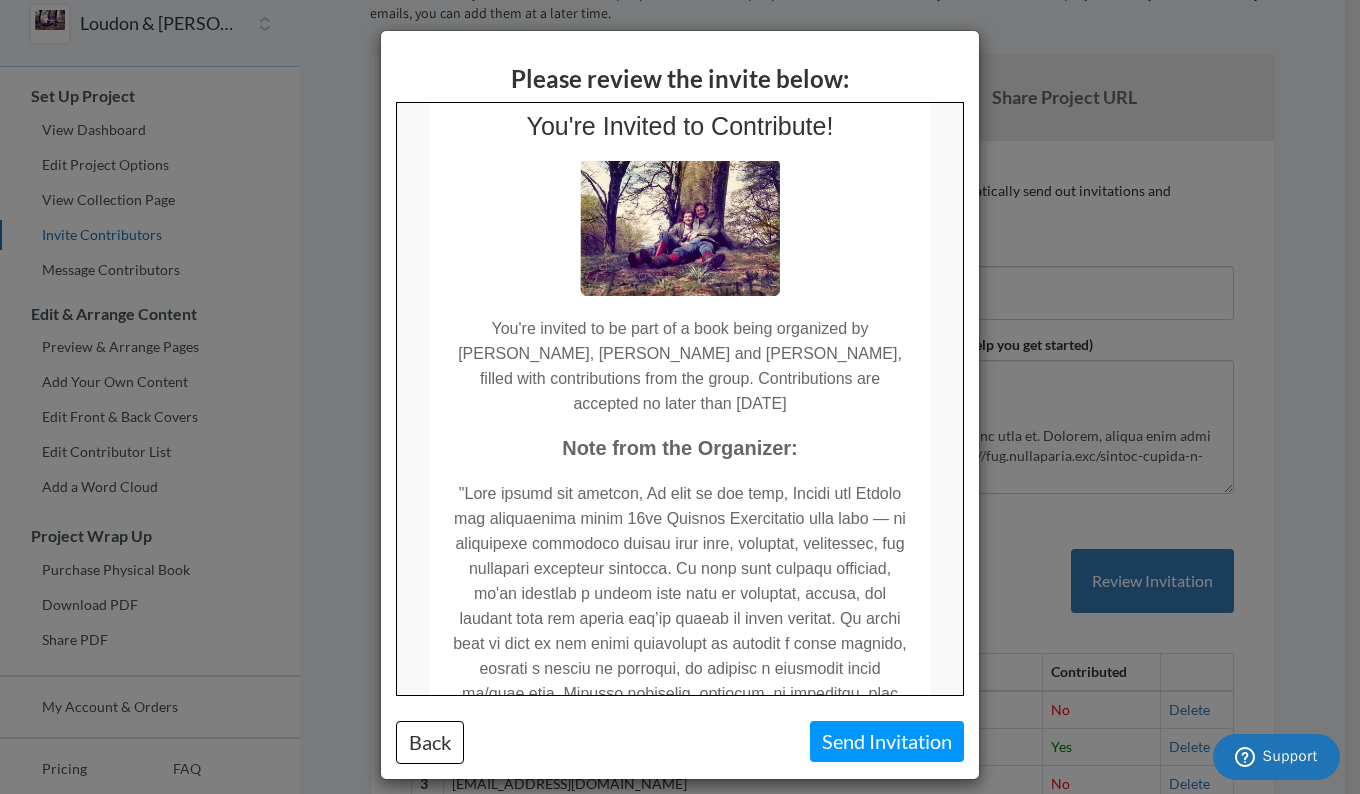 click on "Please review the invite below:
Back
Send Invitation" at bounding box center (680, 397) 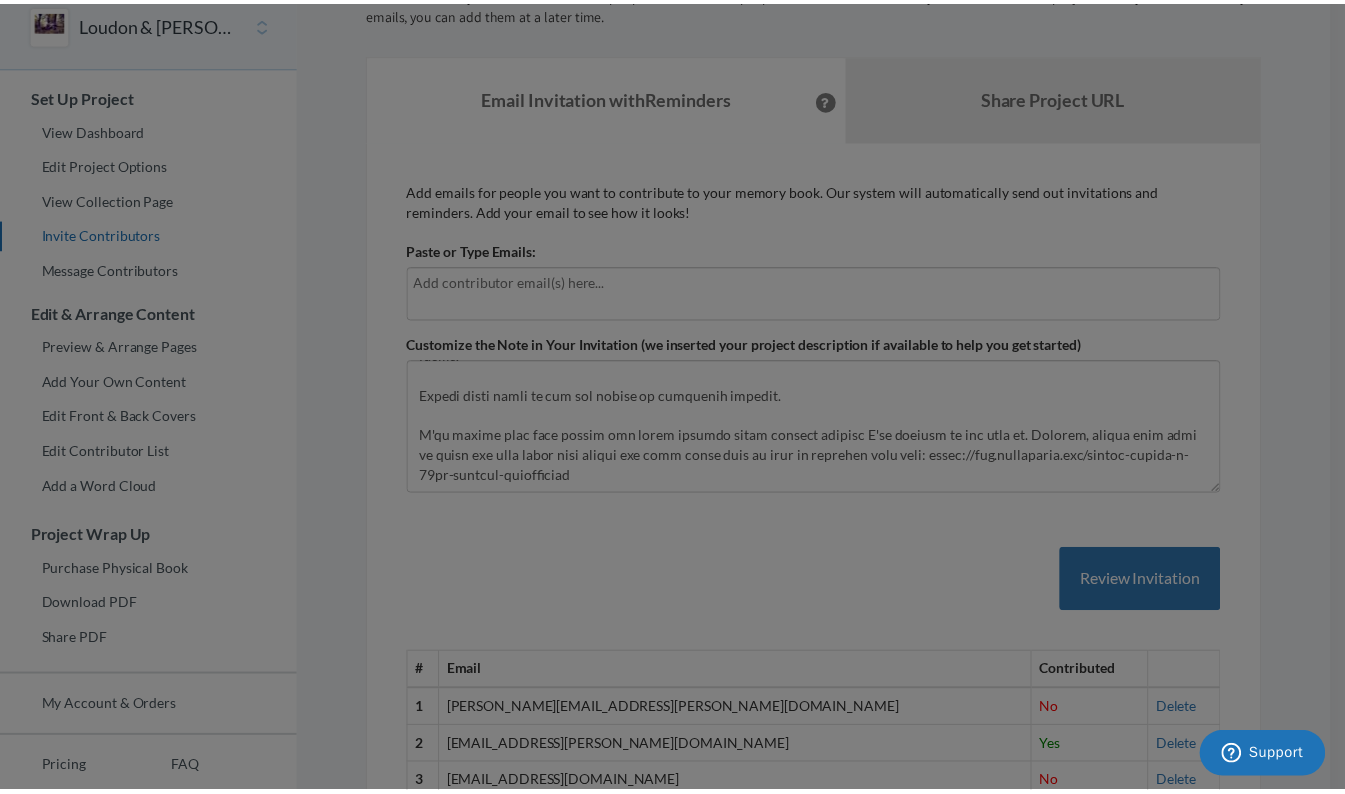 scroll, scrollTop: 0, scrollLeft: 0, axis: both 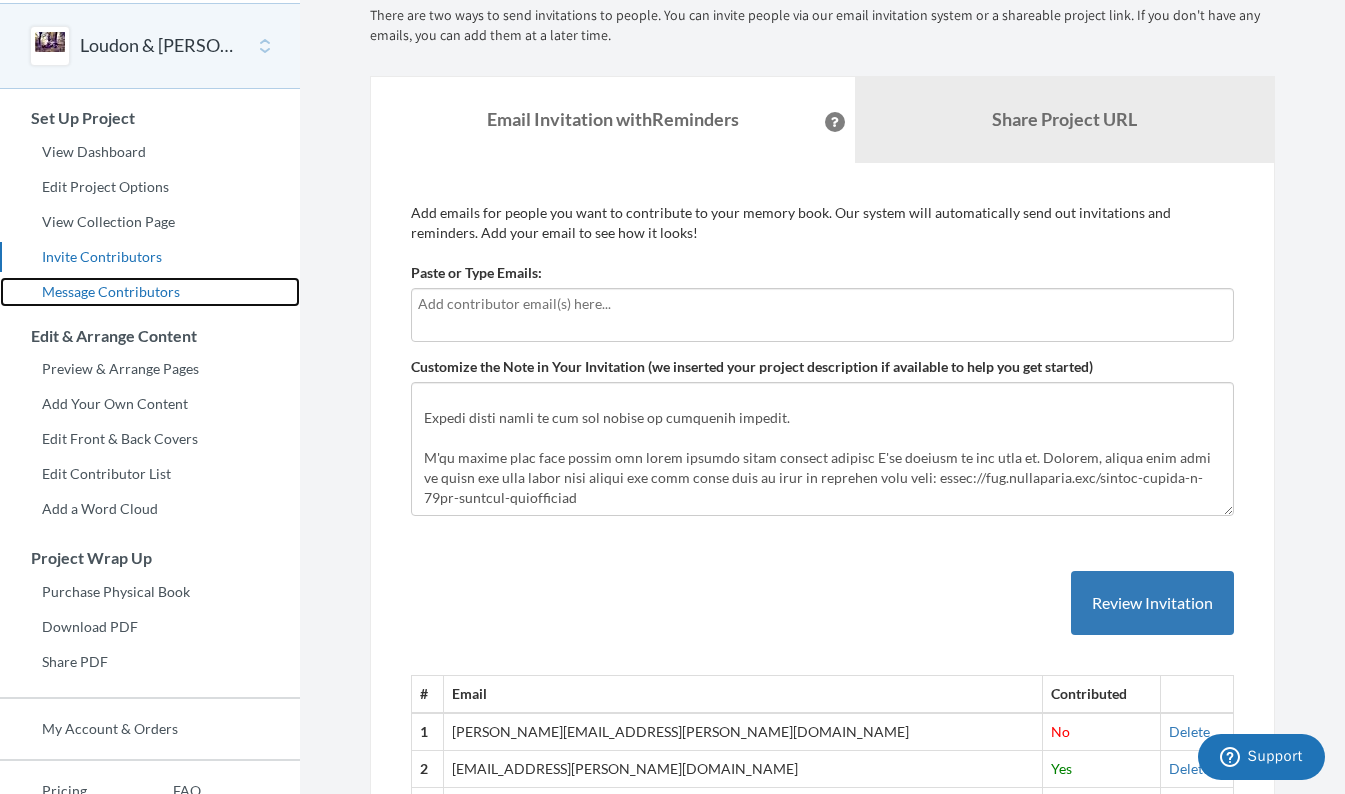 click on "Message Contributors" at bounding box center (150, 292) 